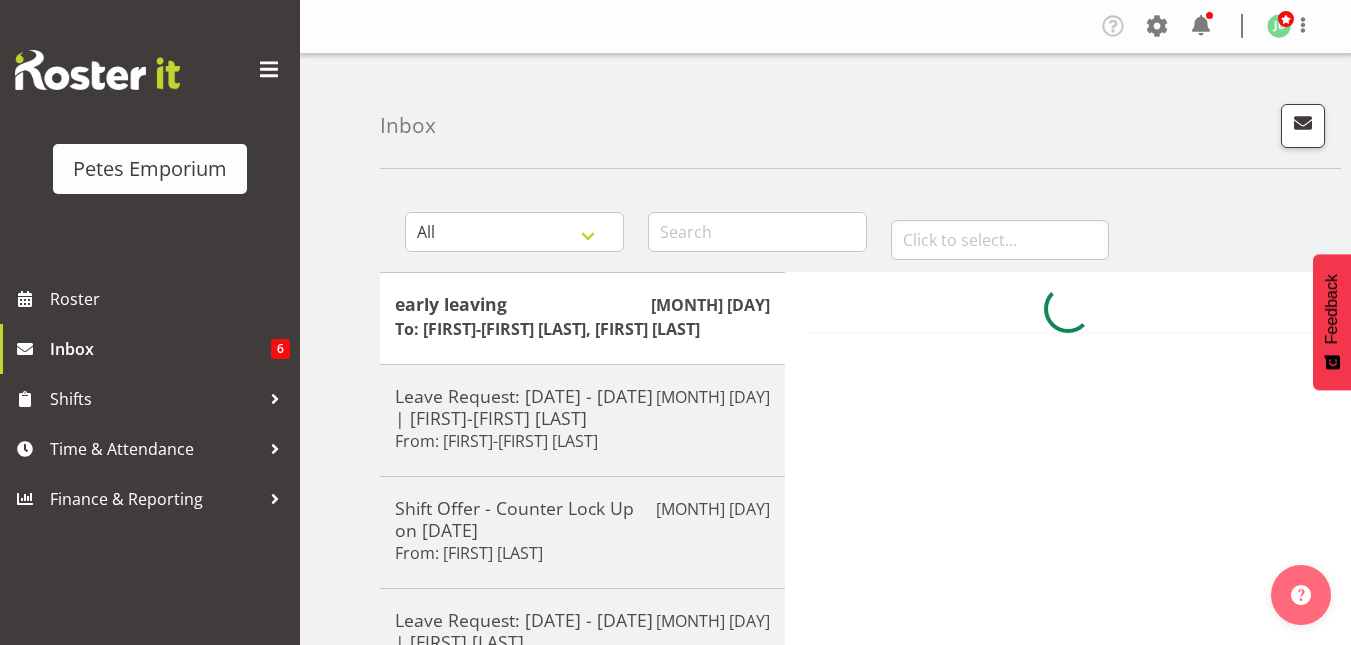 scroll, scrollTop: 0, scrollLeft: 0, axis: both 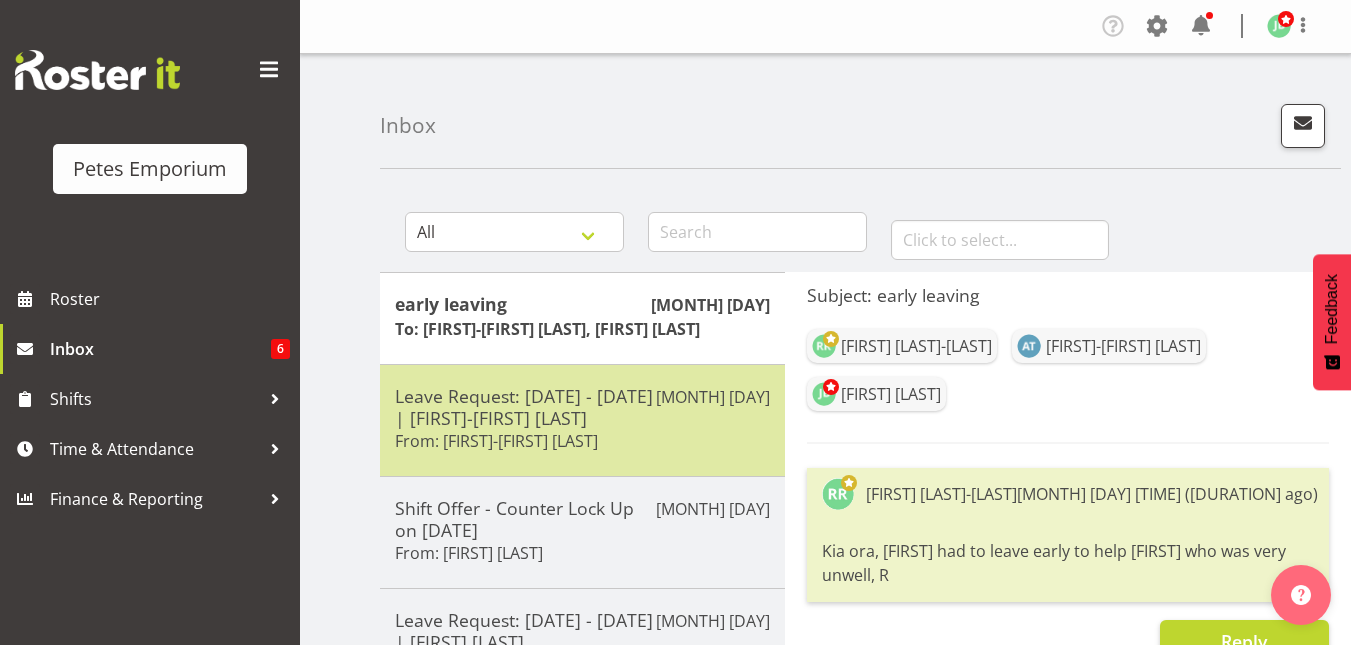 click on "Leave Request: [DATE] - [DATE] | [FIRST]-[FIRST] [LAST]" at bounding box center [582, 407] 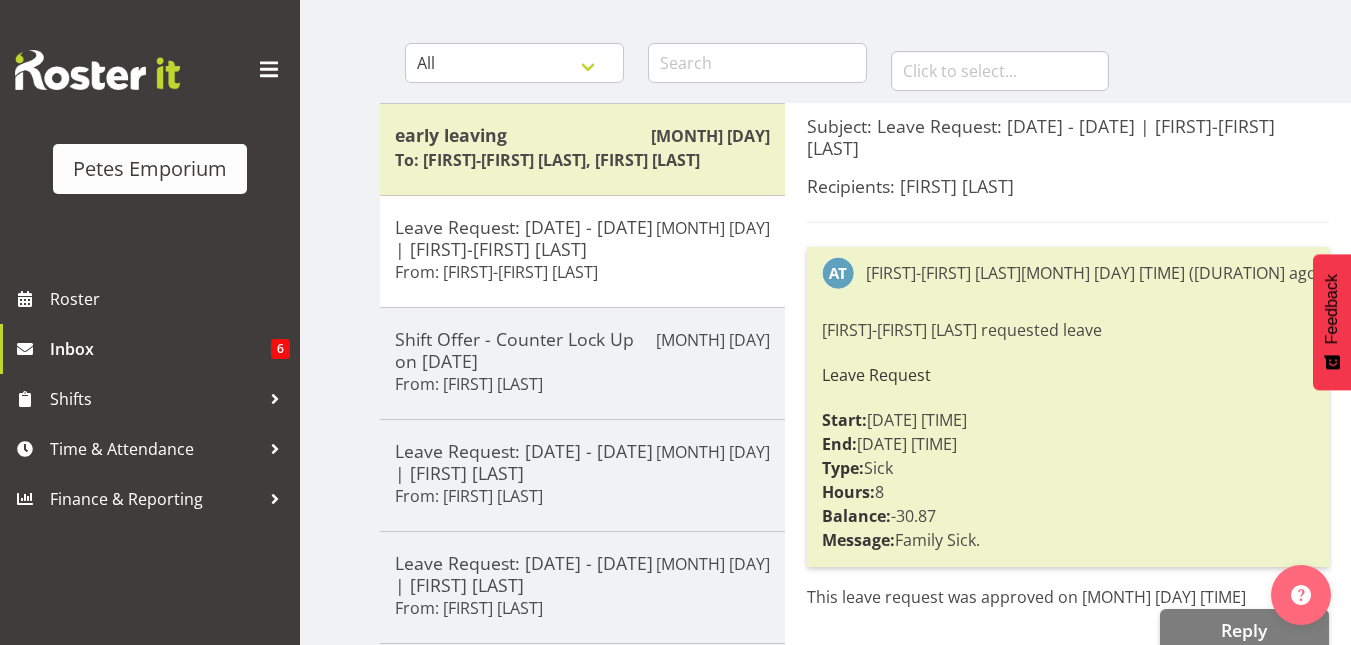 scroll, scrollTop: 170, scrollLeft: 0, axis: vertical 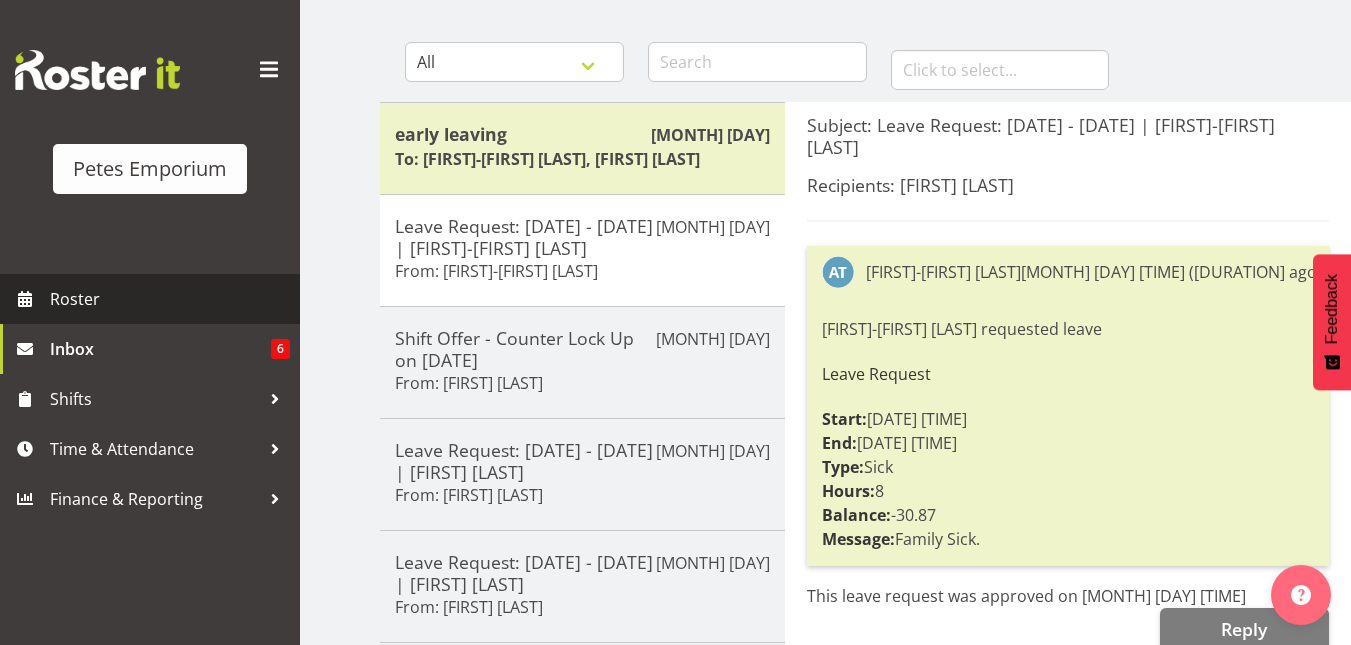 click on "Roster" at bounding box center [170, 299] 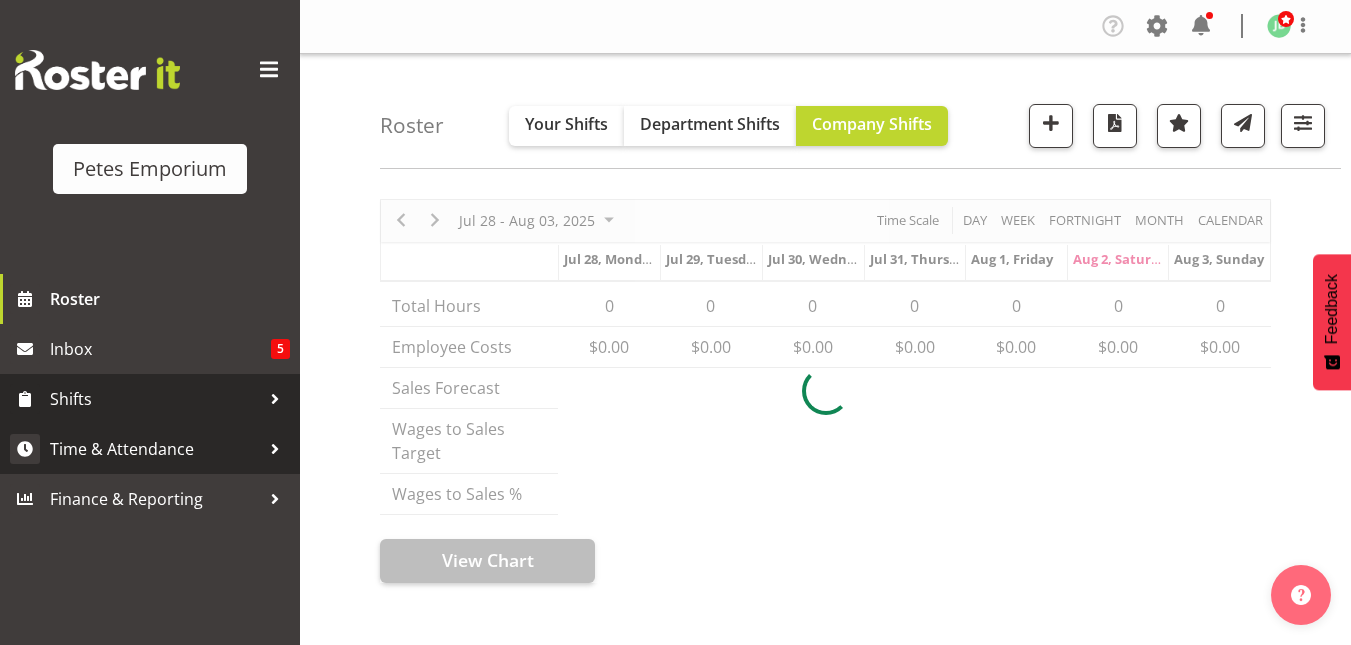 scroll, scrollTop: 0, scrollLeft: 0, axis: both 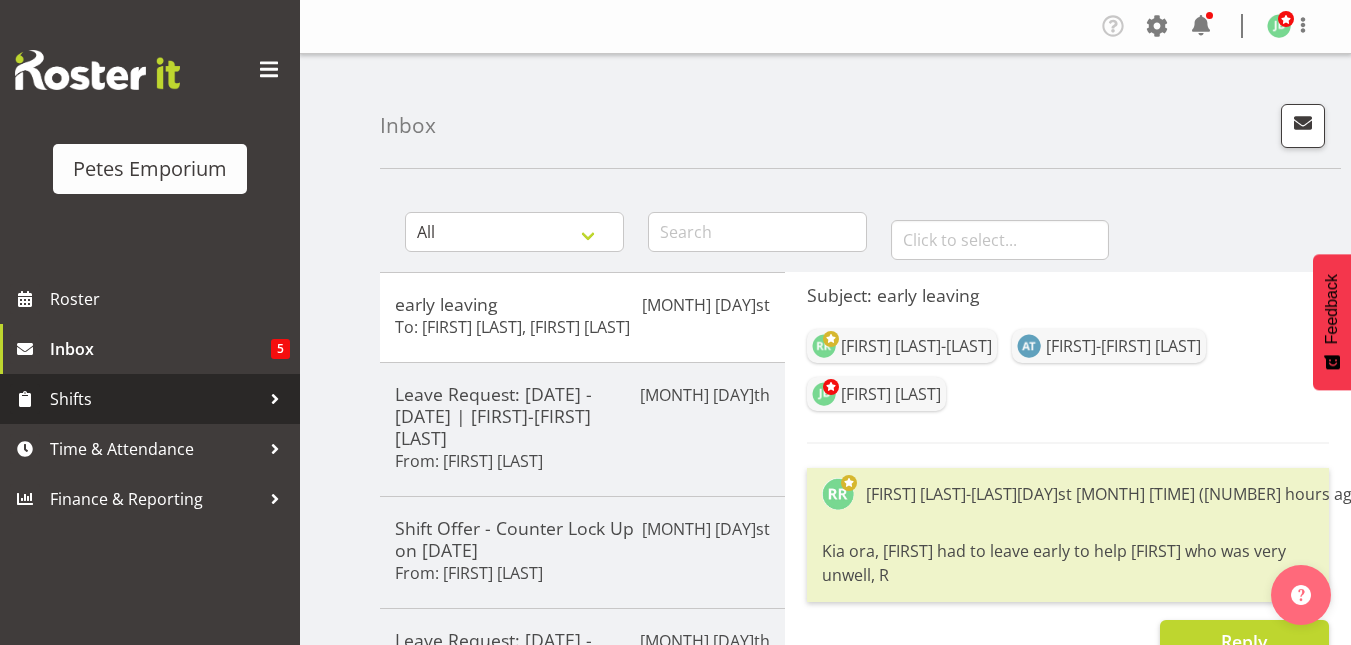 click on "Shifts" at bounding box center [155, 399] 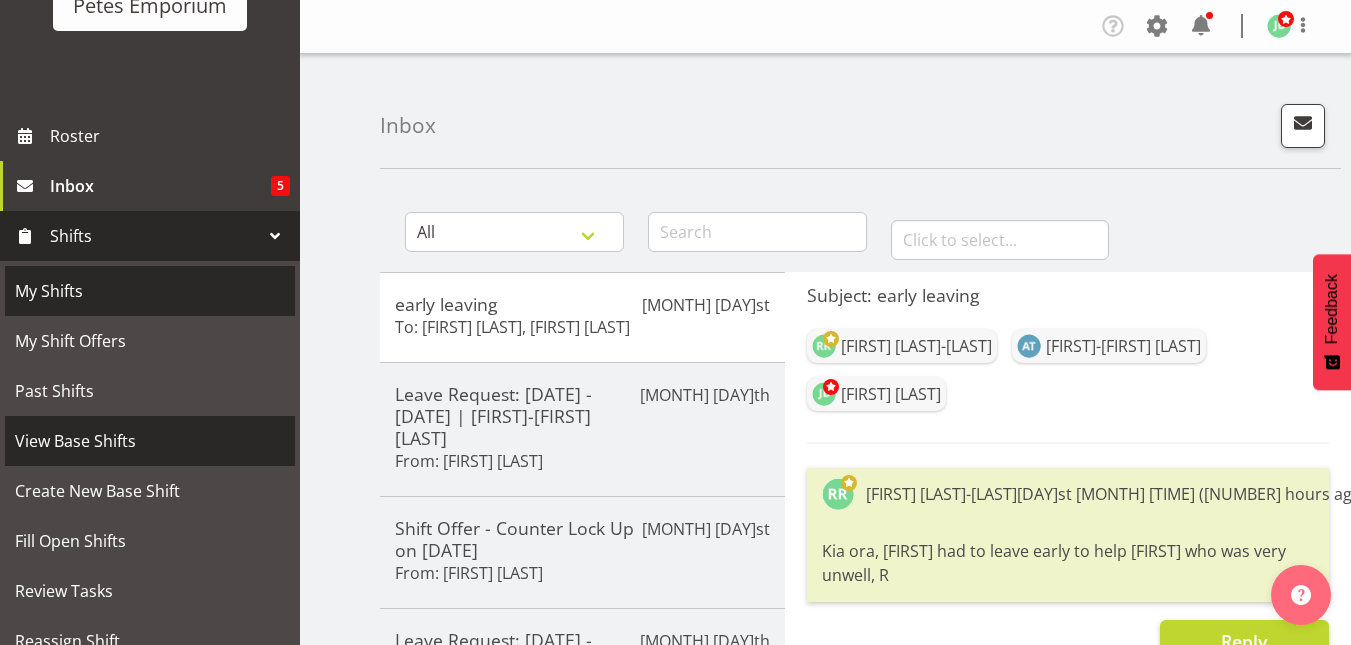 scroll, scrollTop: 0, scrollLeft: 0, axis: both 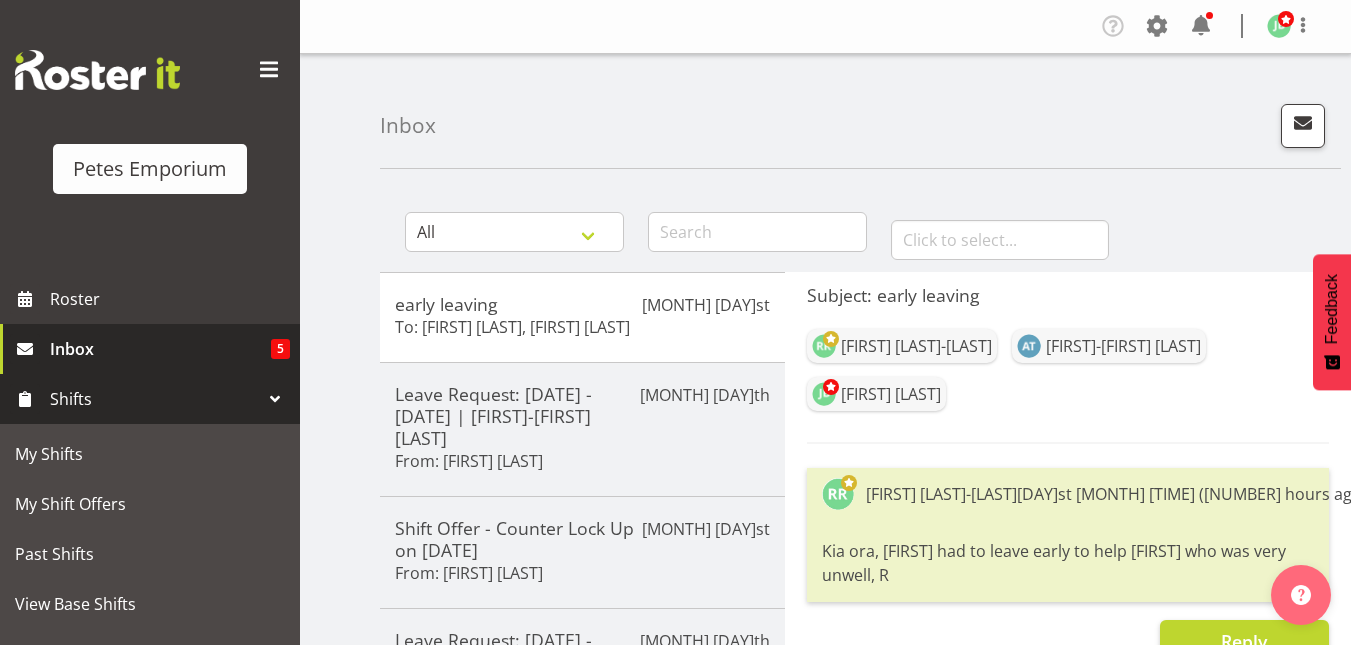 click on "Inbox" at bounding box center (160, 349) 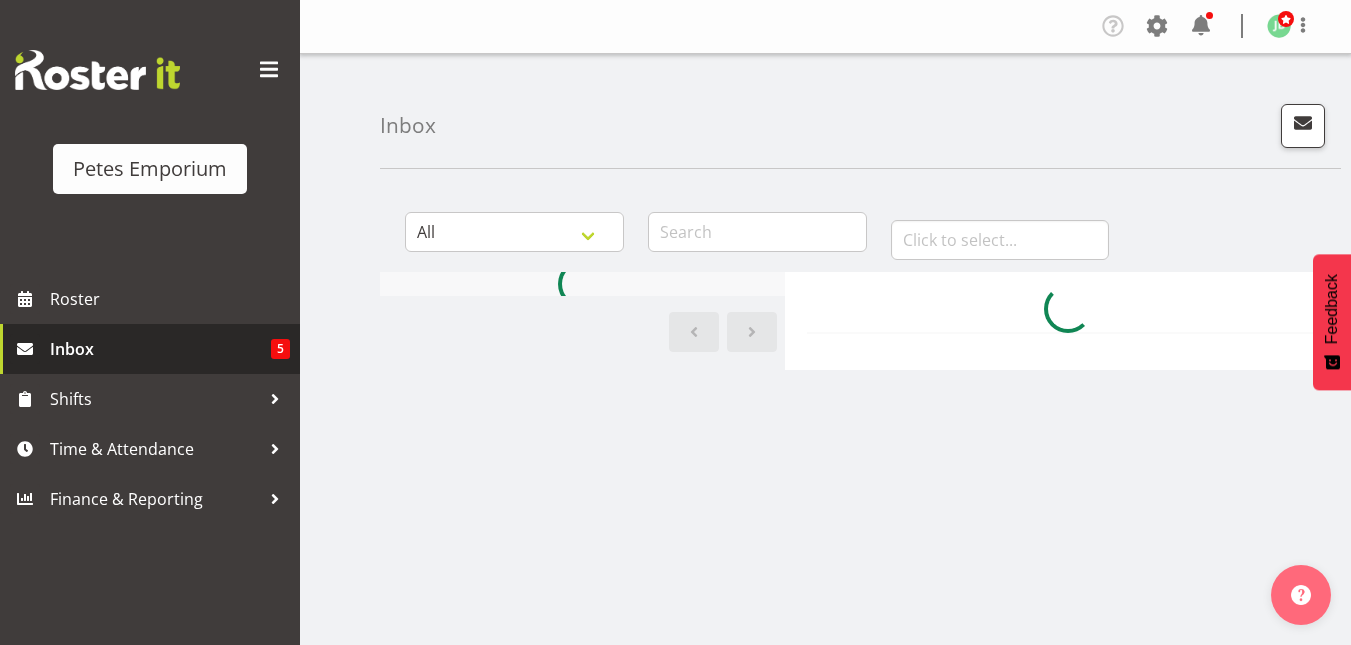 scroll, scrollTop: 0, scrollLeft: 0, axis: both 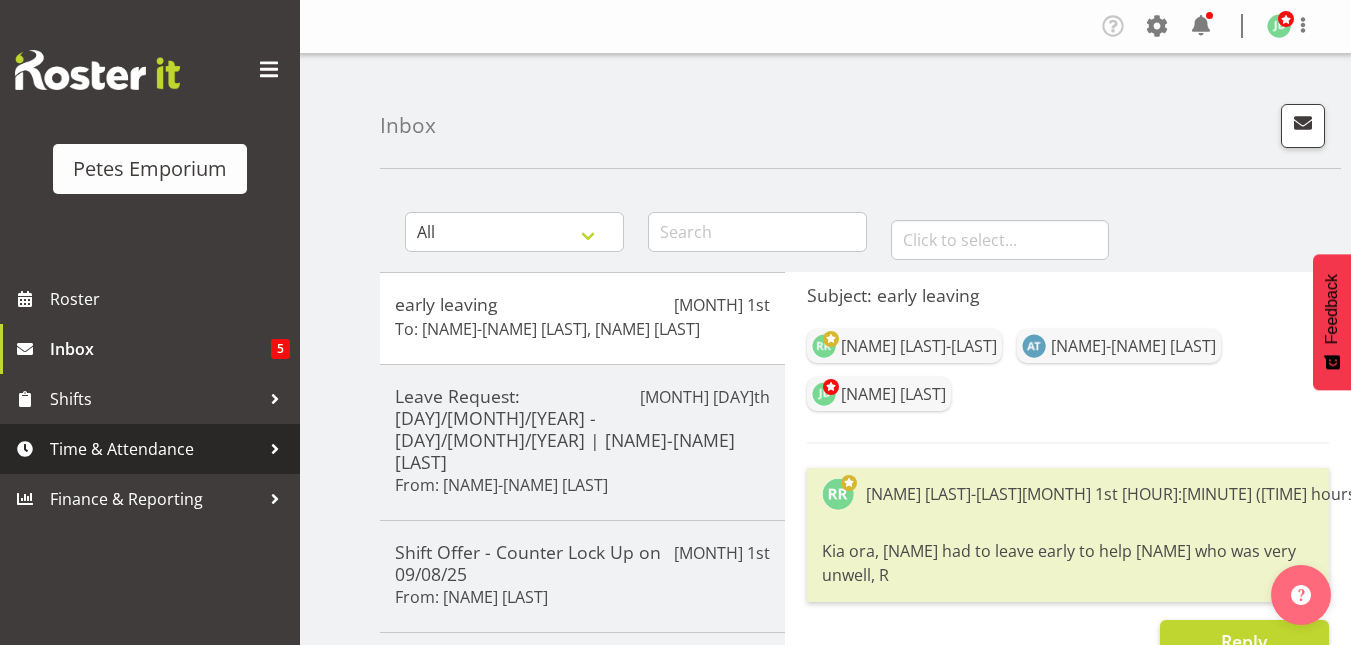 click on "Time & Attendance" at bounding box center [155, 449] 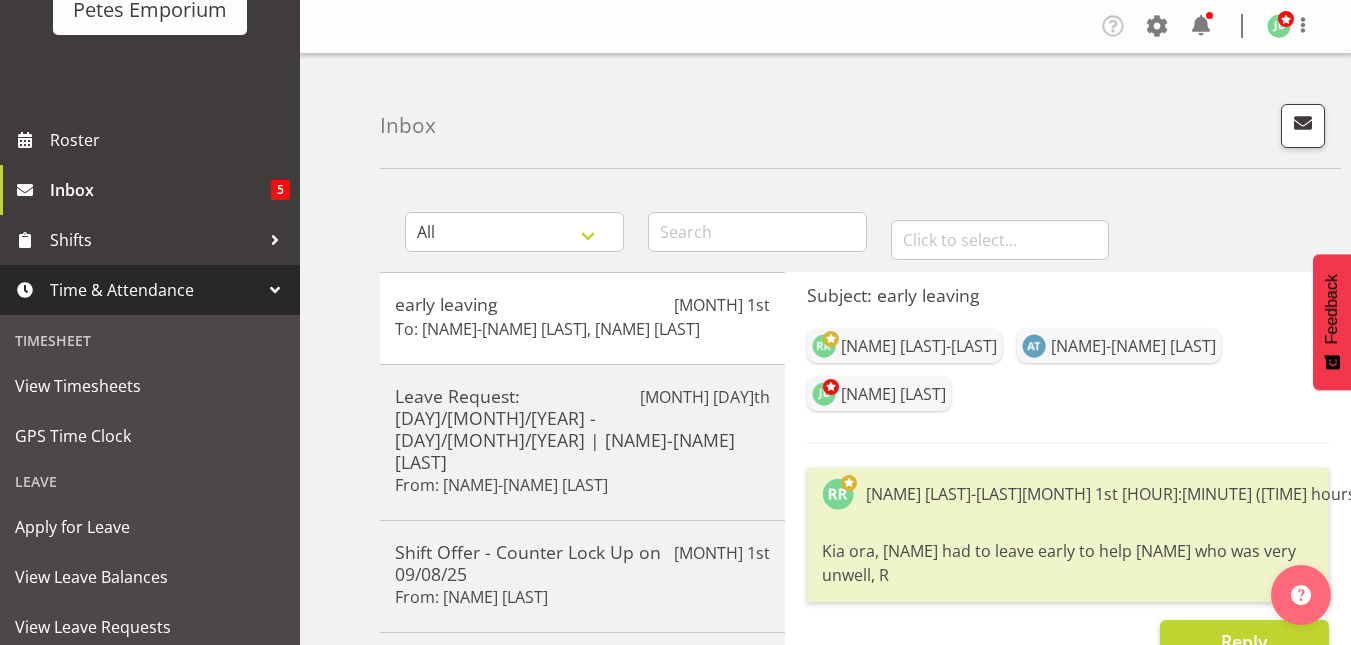 scroll, scrollTop: 160, scrollLeft: 0, axis: vertical 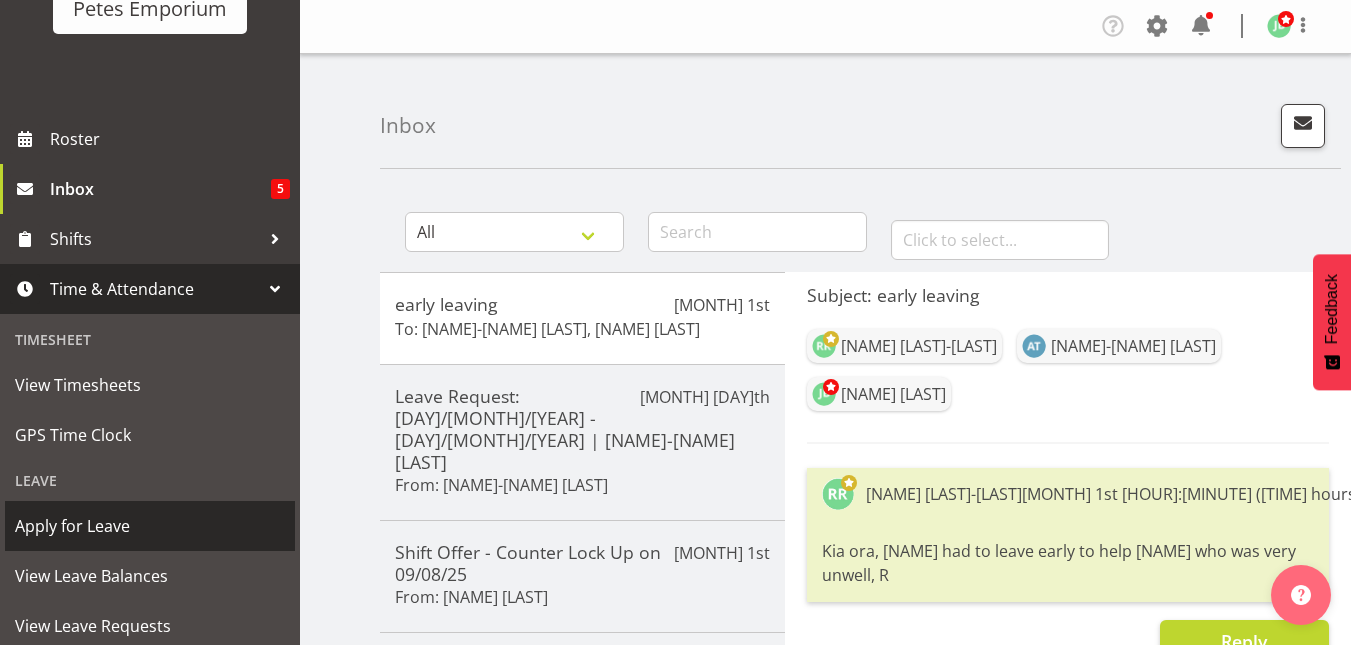 click on "Apply for Leave" at bounding box center (150, 526) 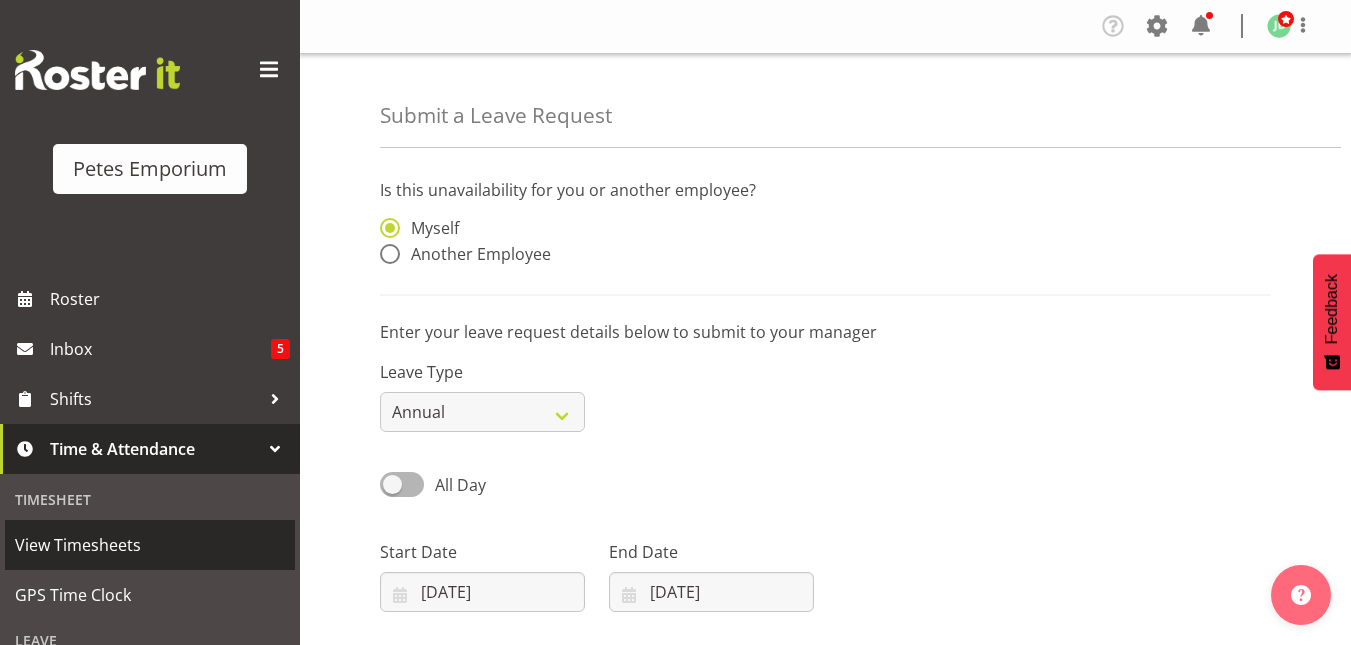 scroll, scrollTop: 0, scrollLeft: 0, axis: both 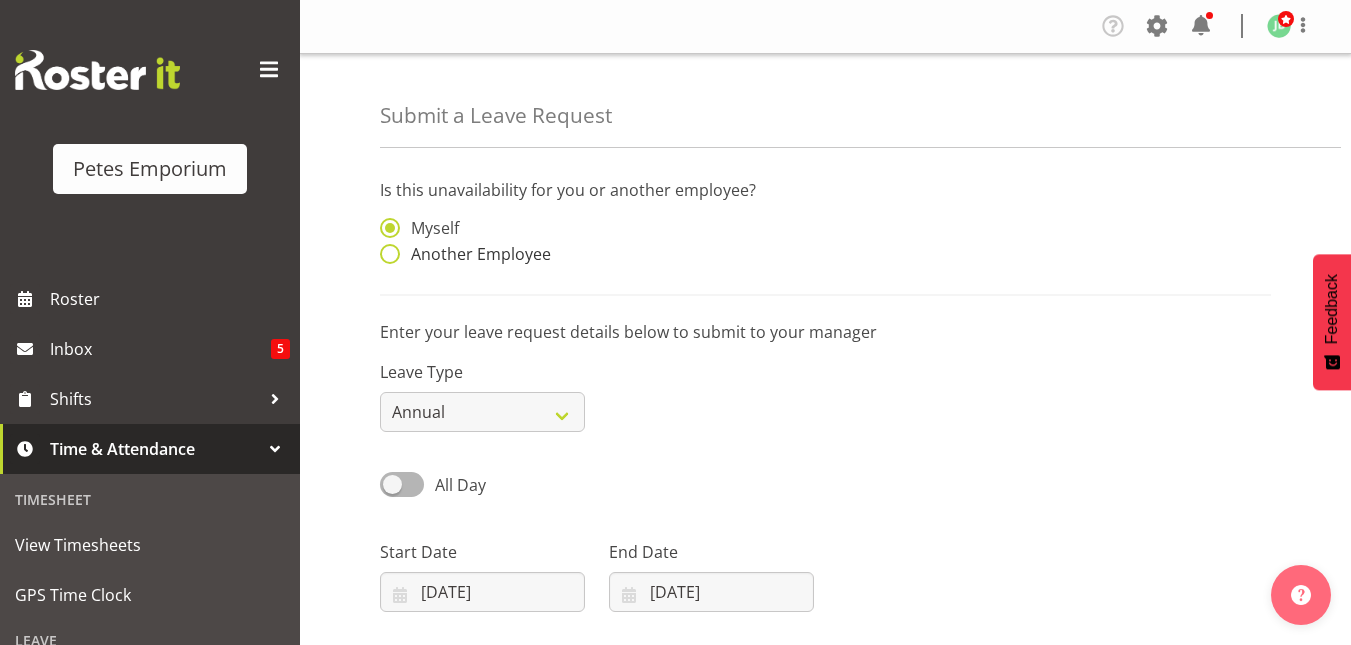 click at bounding box center [390, 254] 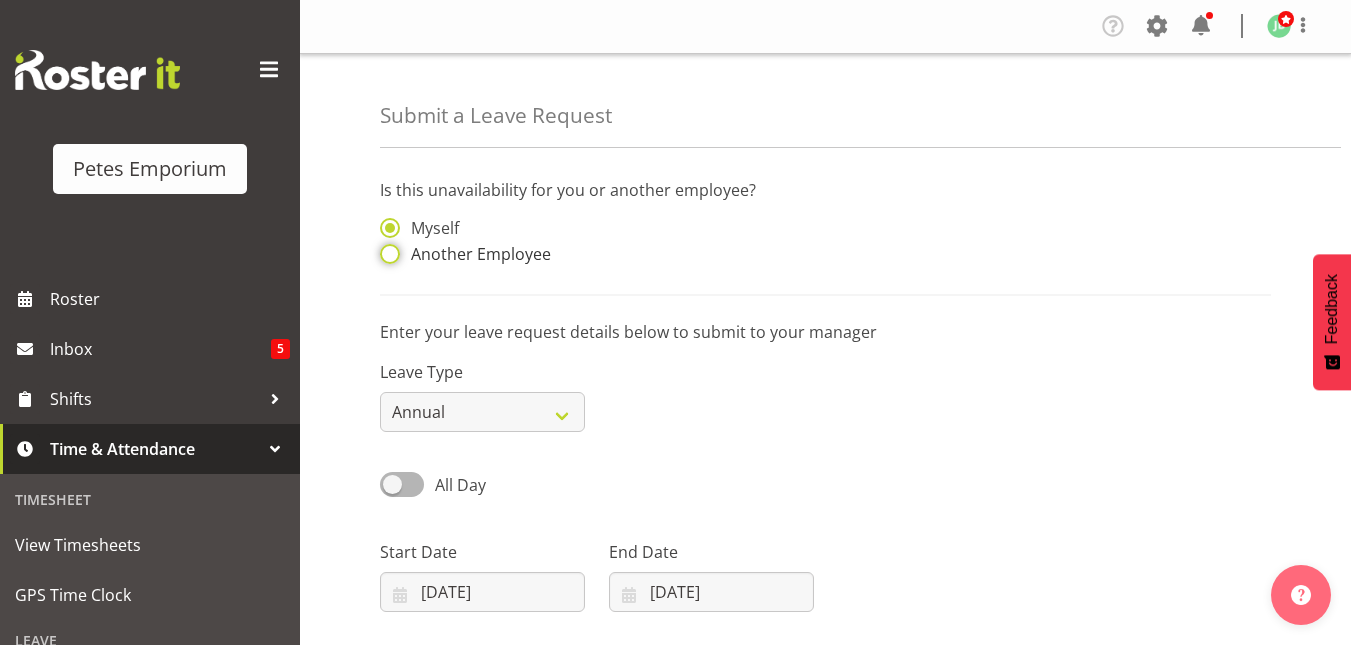 radio on "true" 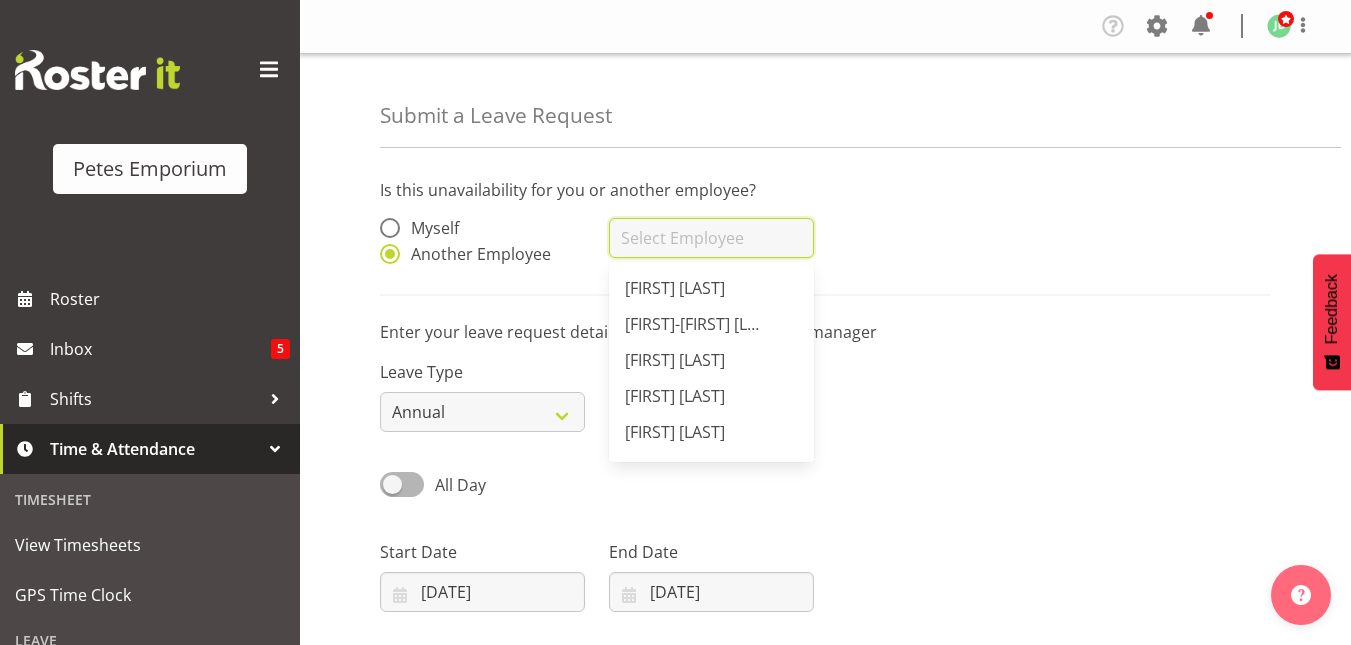 click at bounding box center (711, 238) 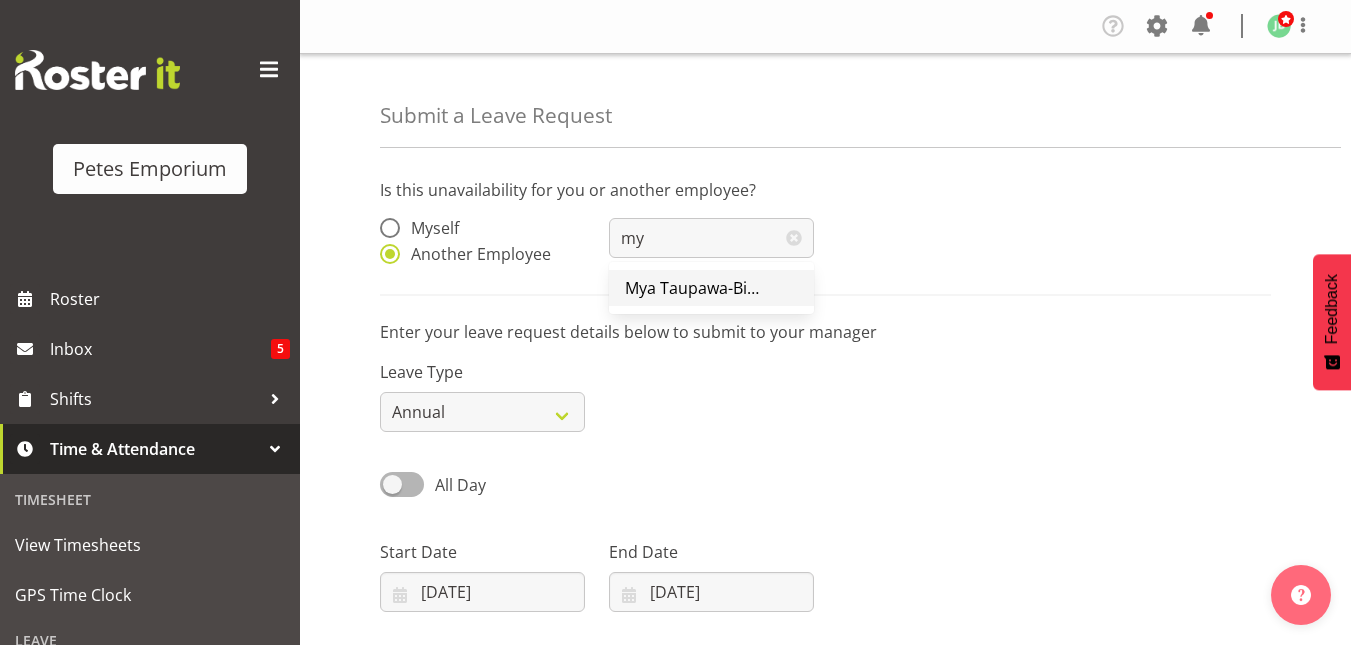 click on "Mya Taupawa-Birkhead" at bounding box center (712, 288) 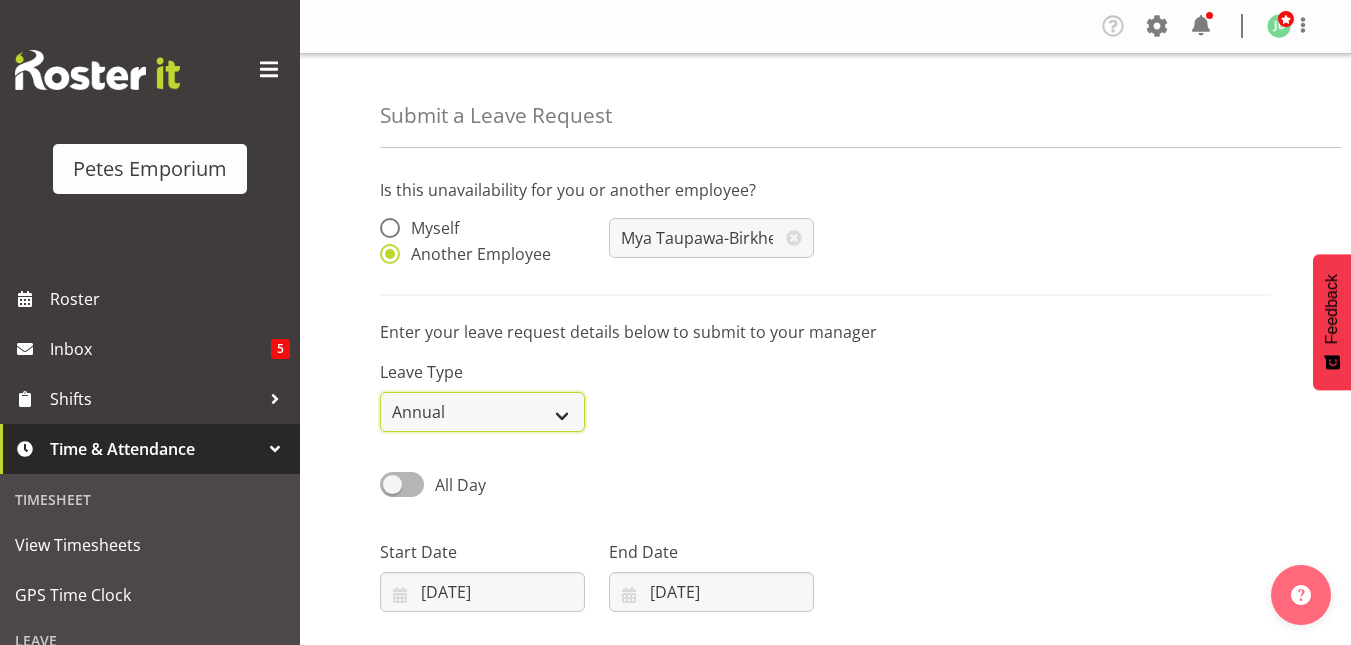 click on "Annual Sick Leave Without Pay Bereavement Domestic Violence Parental Jury Service Day In Lieu   Other" at bounding box center (482, 412) 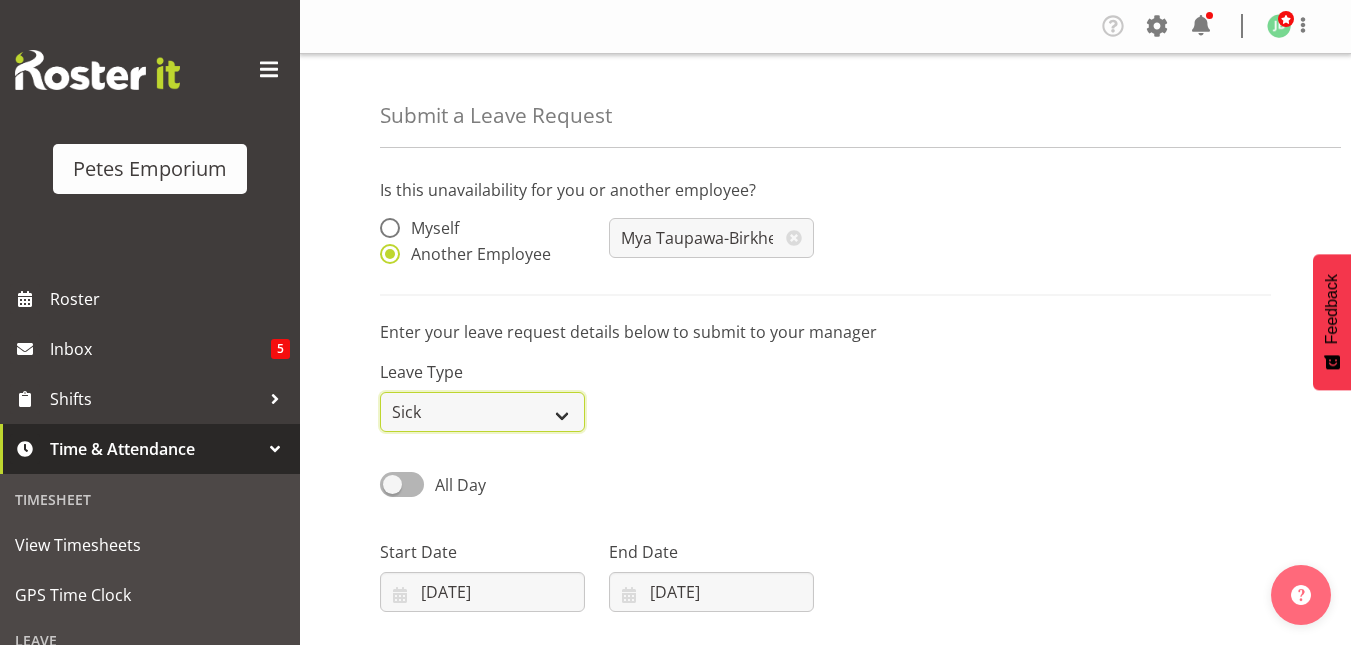 click on "Annual Sick Leave Without Pay Bereavement Domestic Violence Parental Jury Service Day In Lieu   Other" at bounding box center [482, 412] 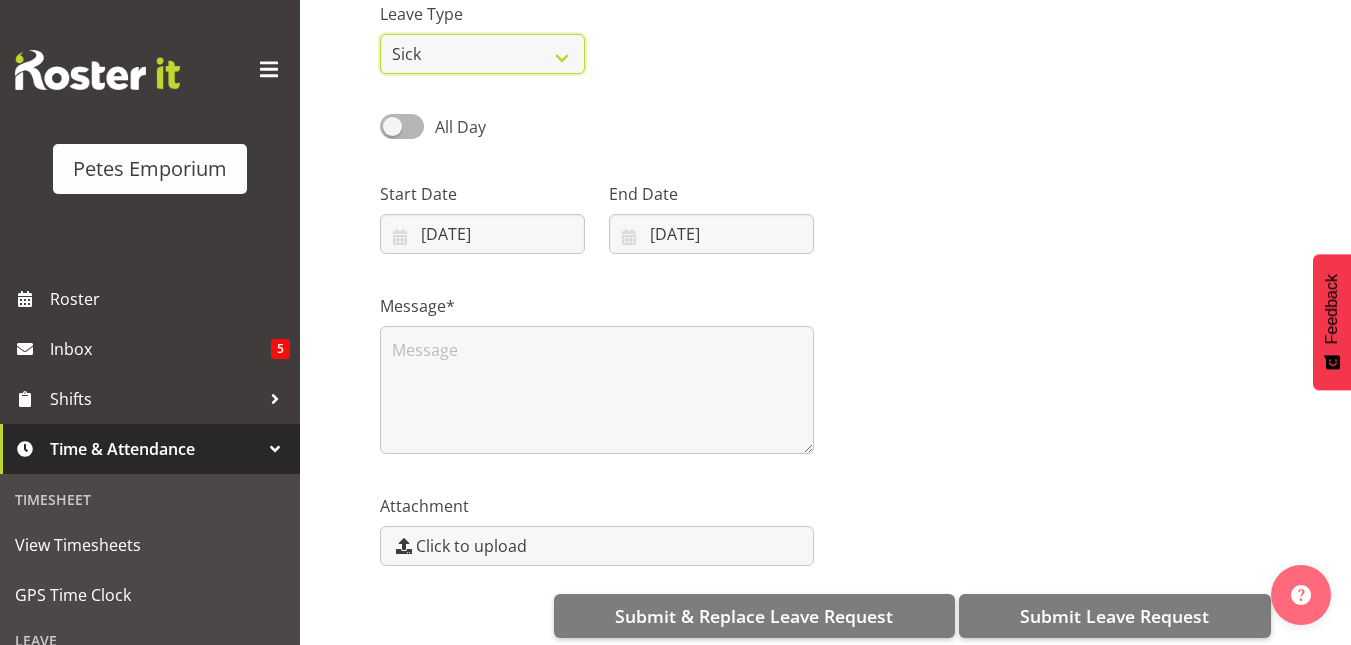 scroll, scrollTop: 359, scrollLeft: 0, axis: vertical 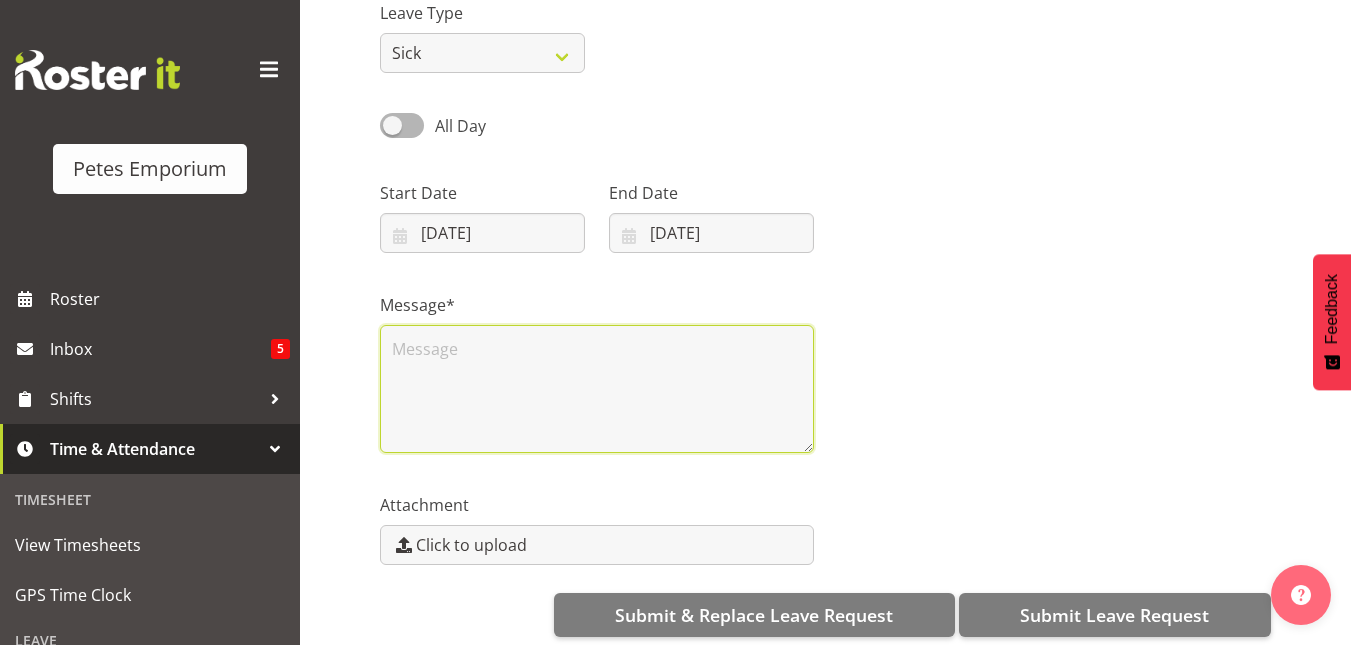 click at bounding box center (597, 389) 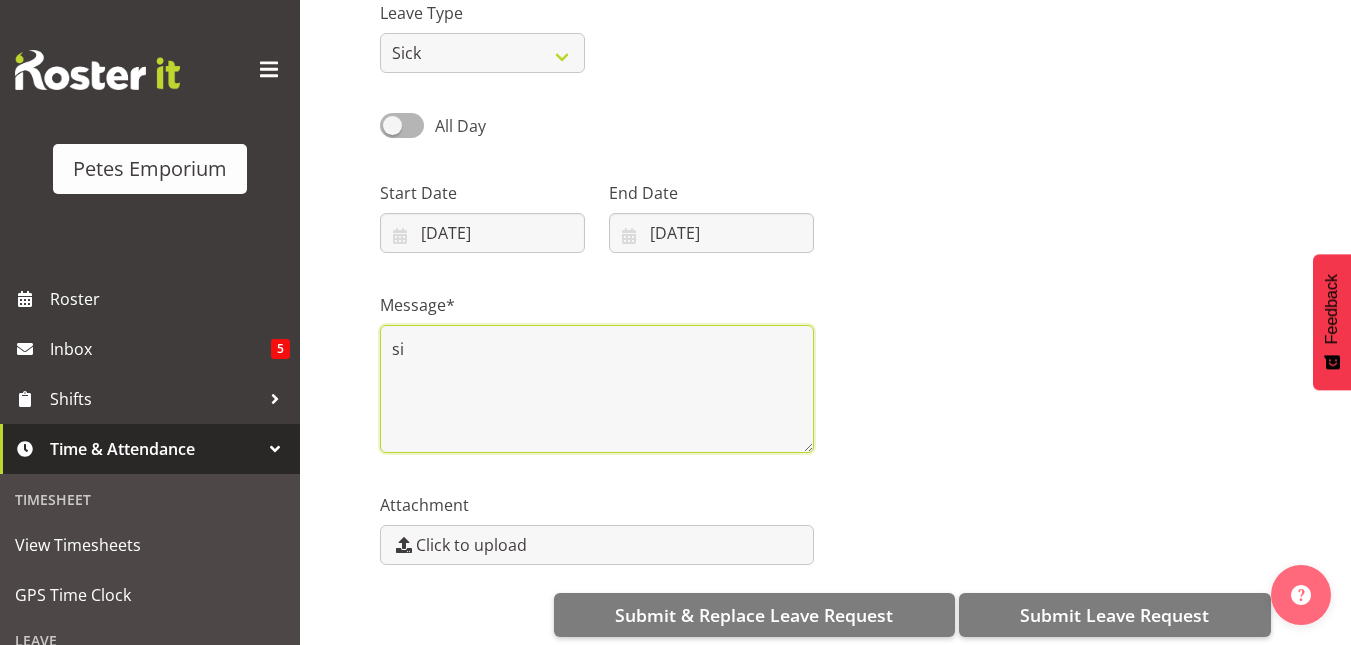 type on "s" 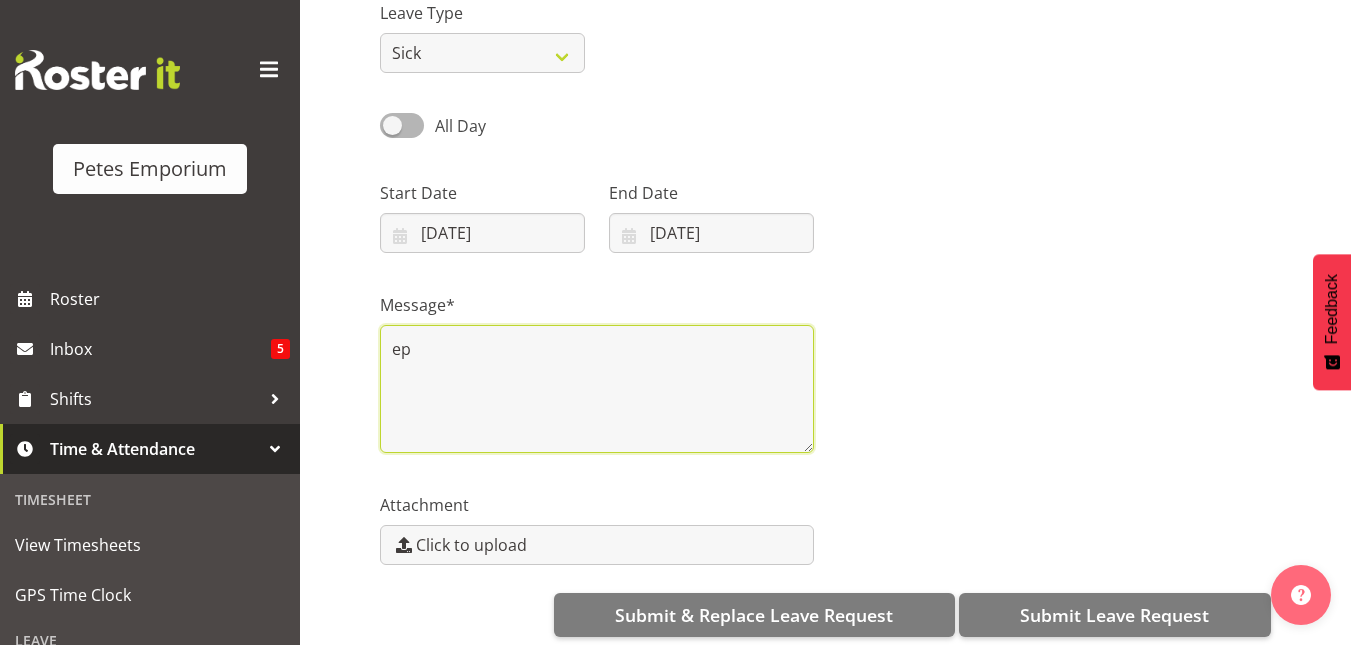 type on "e" 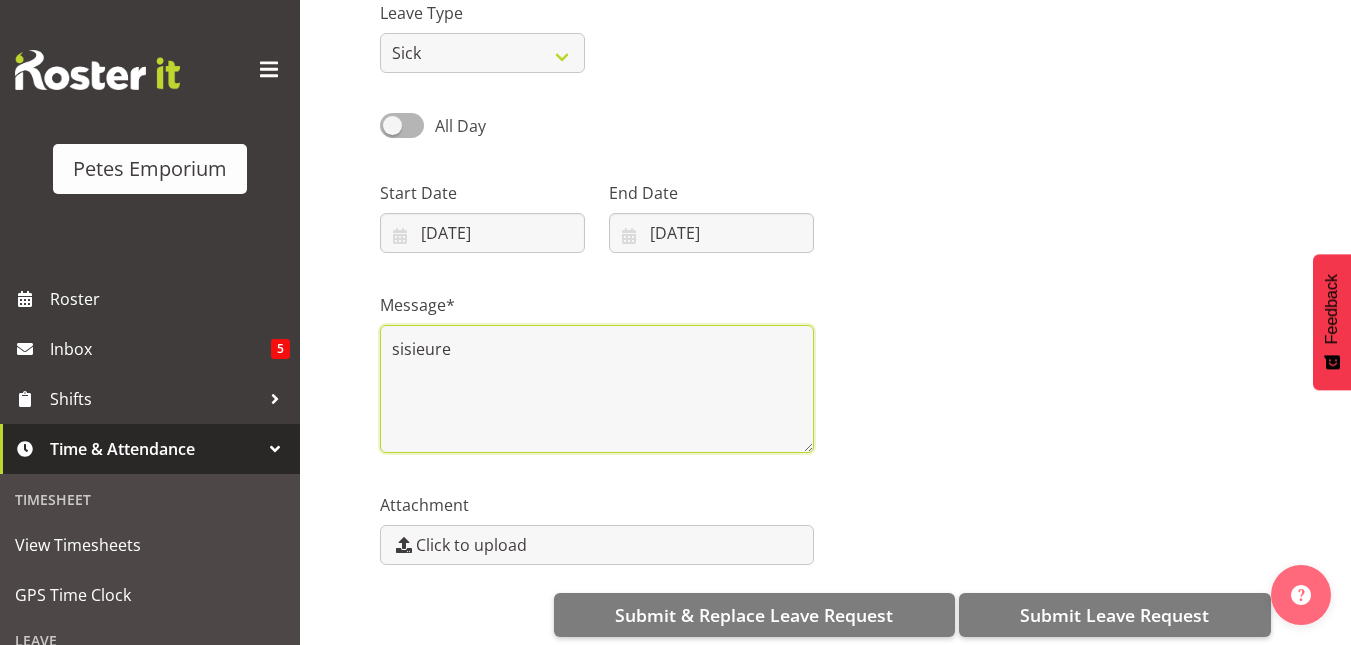 click on "sisieure" at bounding box center [597, 389] 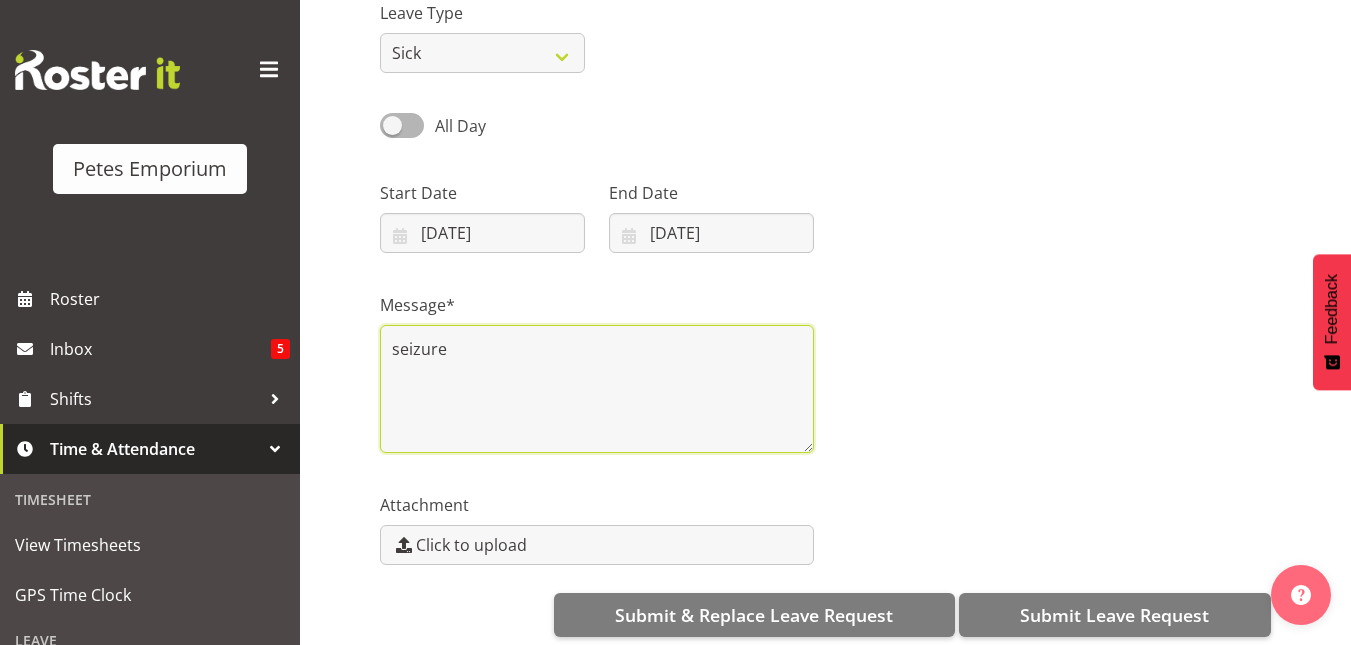 click on "seizure" at bounding box center (597, 389) 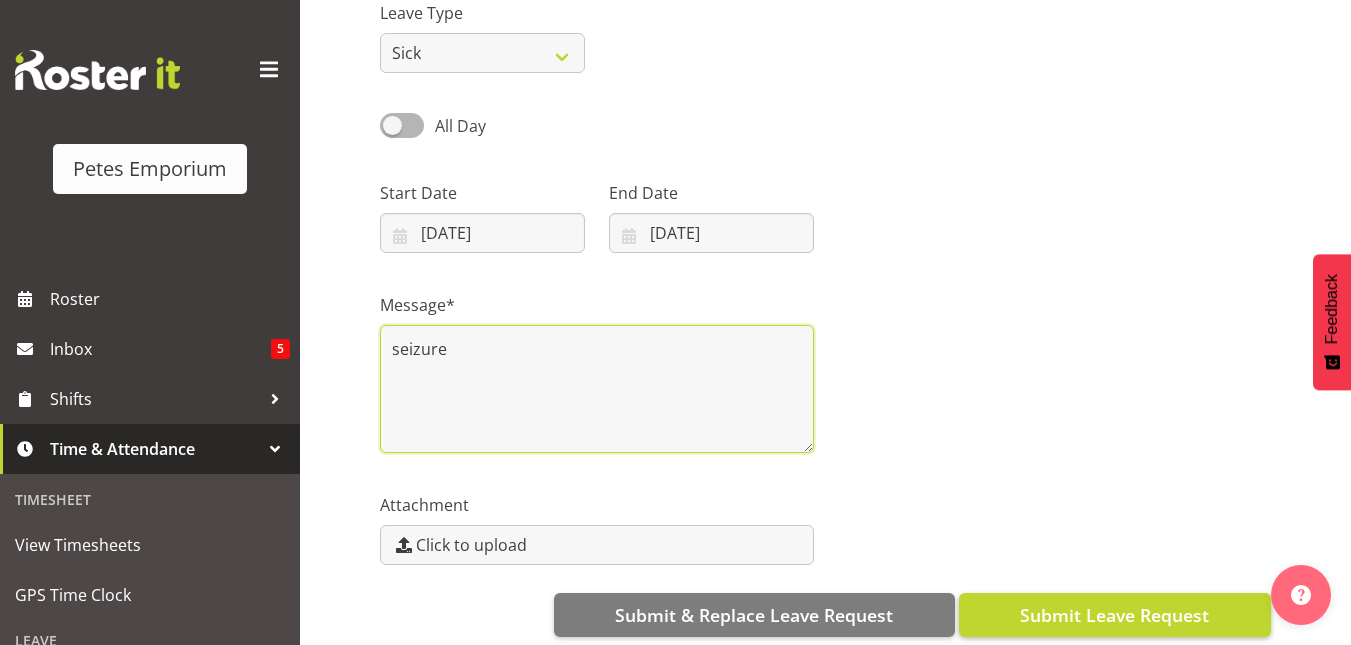 type on "seizure" 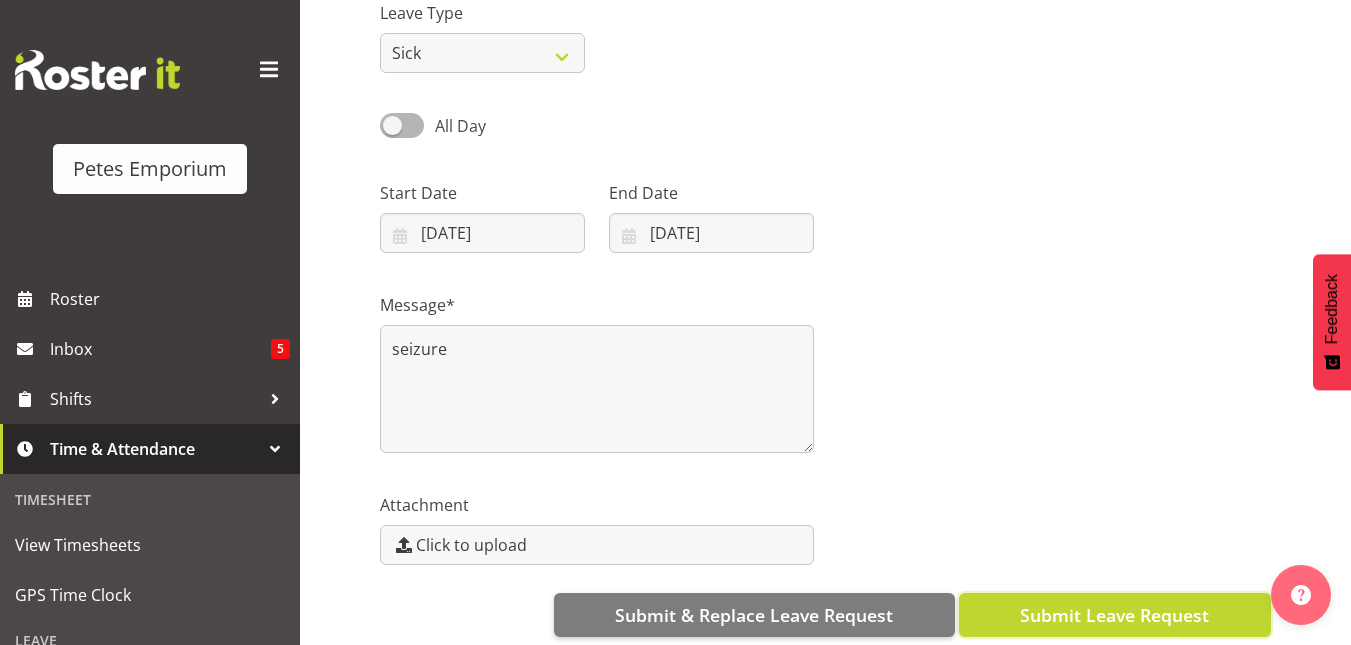 click on "Submit Leave Request" at bounding box center (1114, 615) 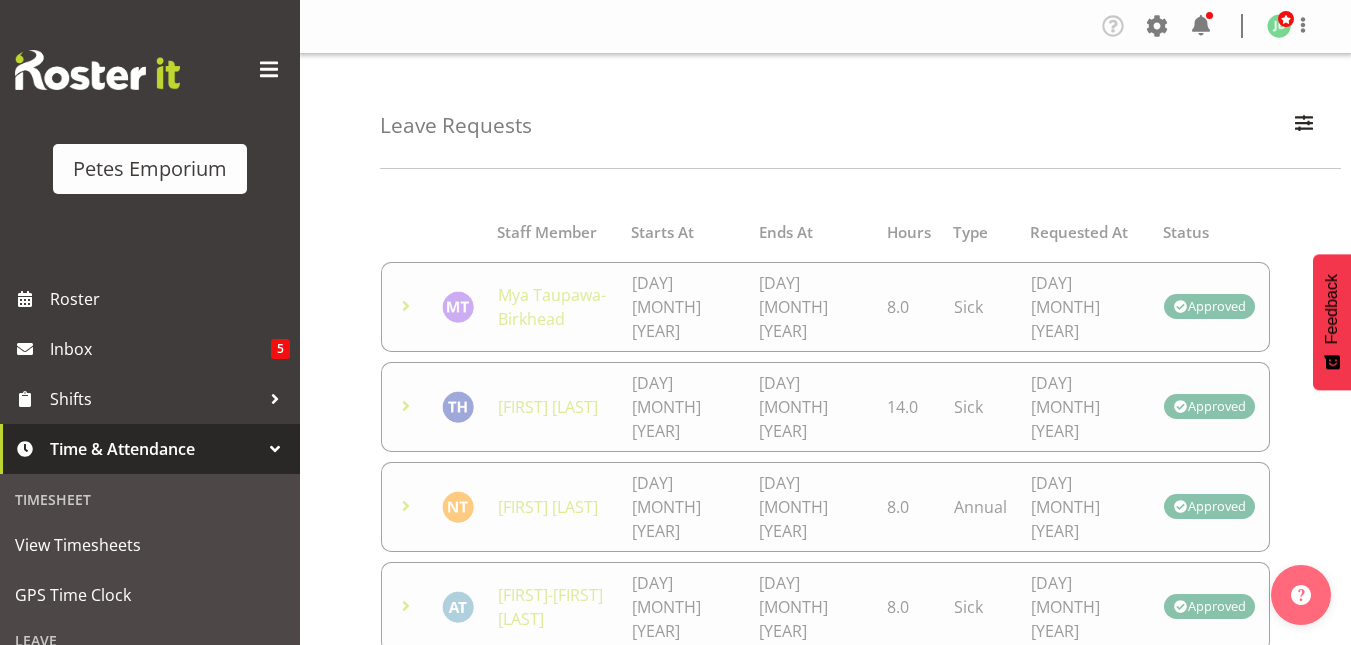 scroll, scrollTop: 0, scrollLeft: 0, axis: both 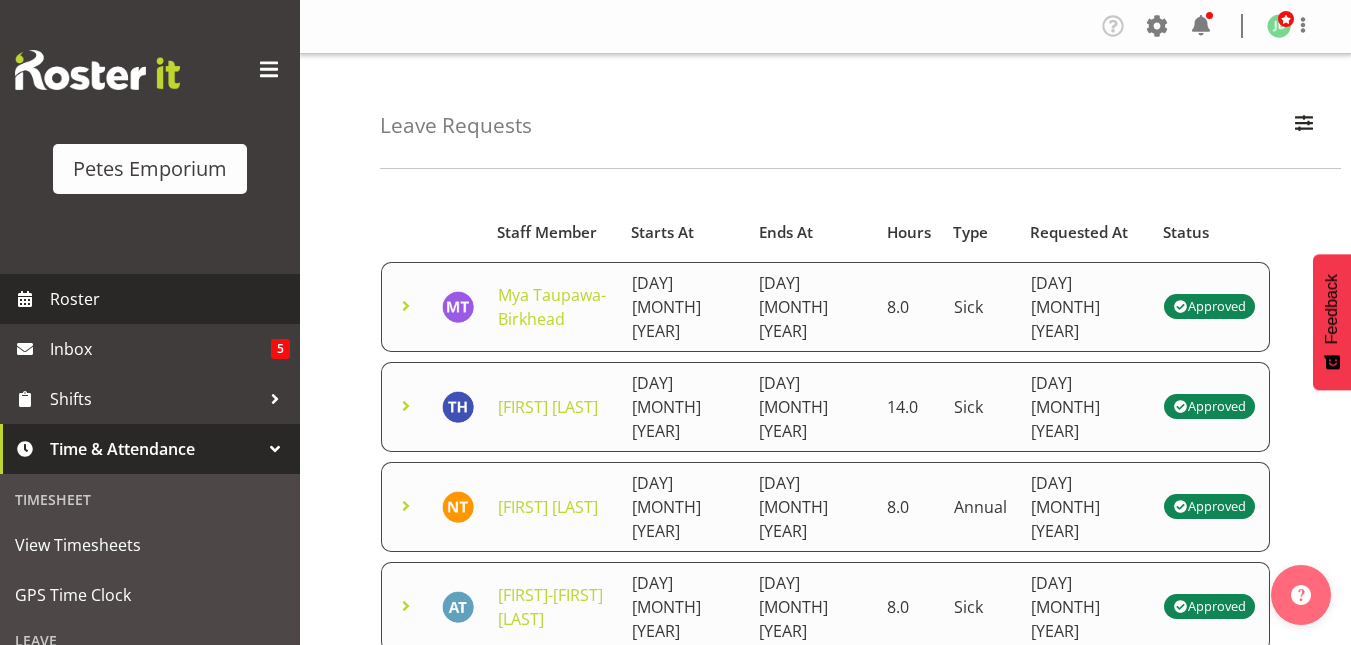 click on "Roster" at bounding box center [170, 299] 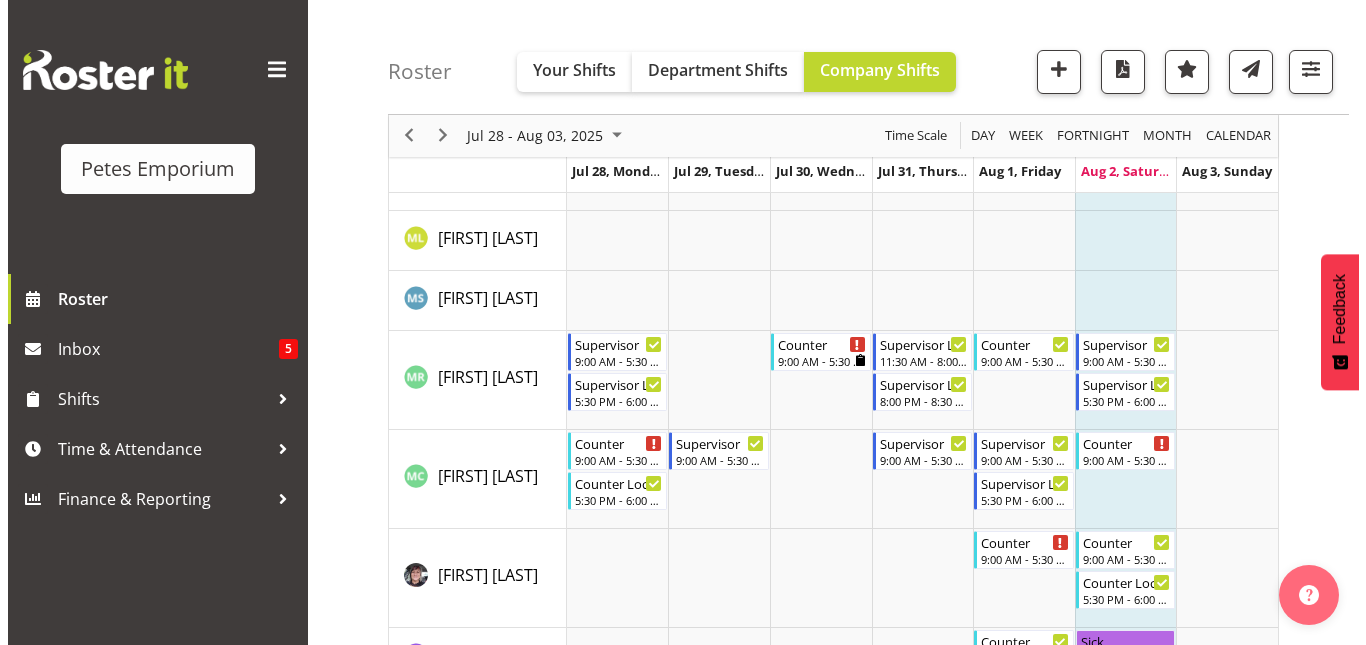 scroll, scrollTop: 1783, scrollLeft: 0, axis: vertical 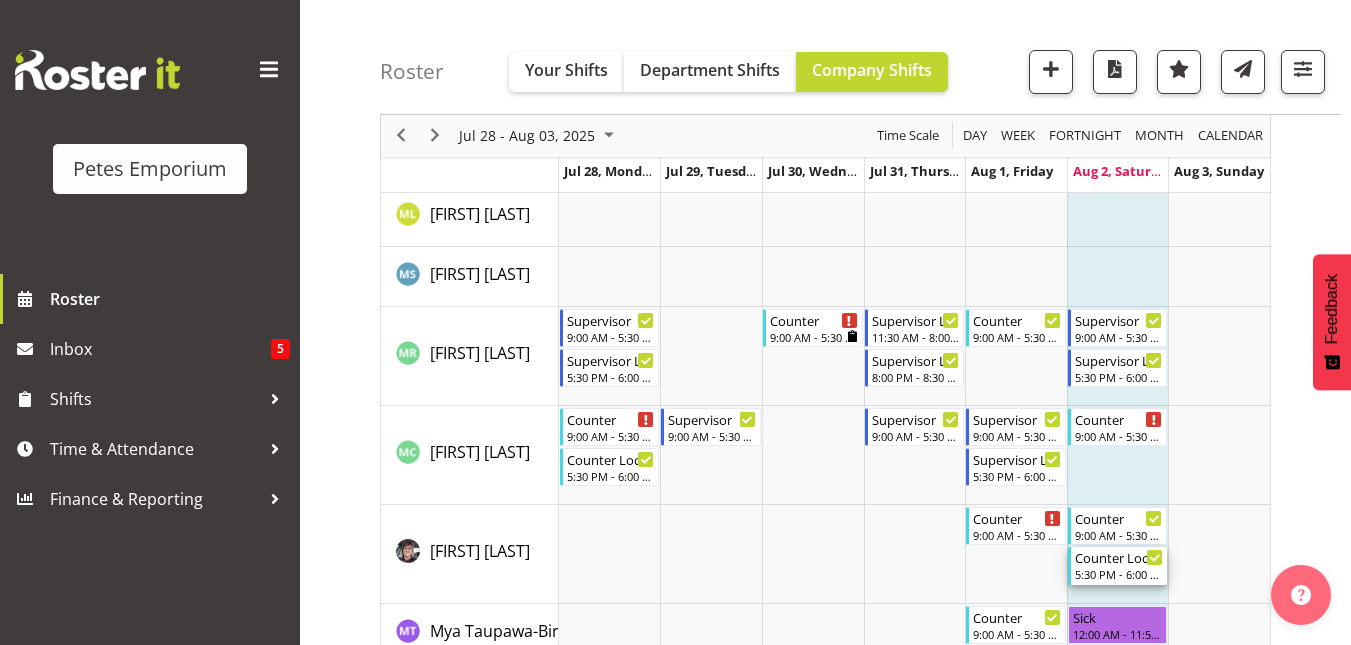 click on "5:30 PM - 6:00 PM" at bounding box center [1119, 574] 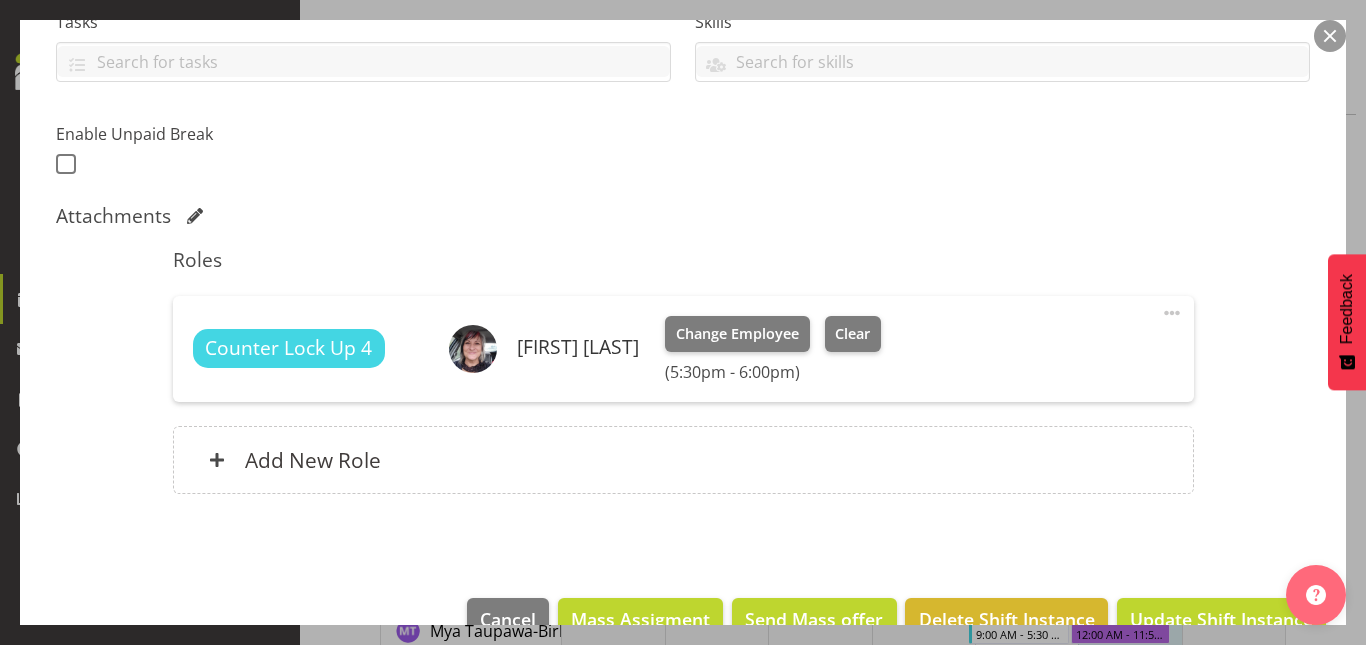 scroll, scrollTop: 482, scrollLeft: 0, axis: vertical 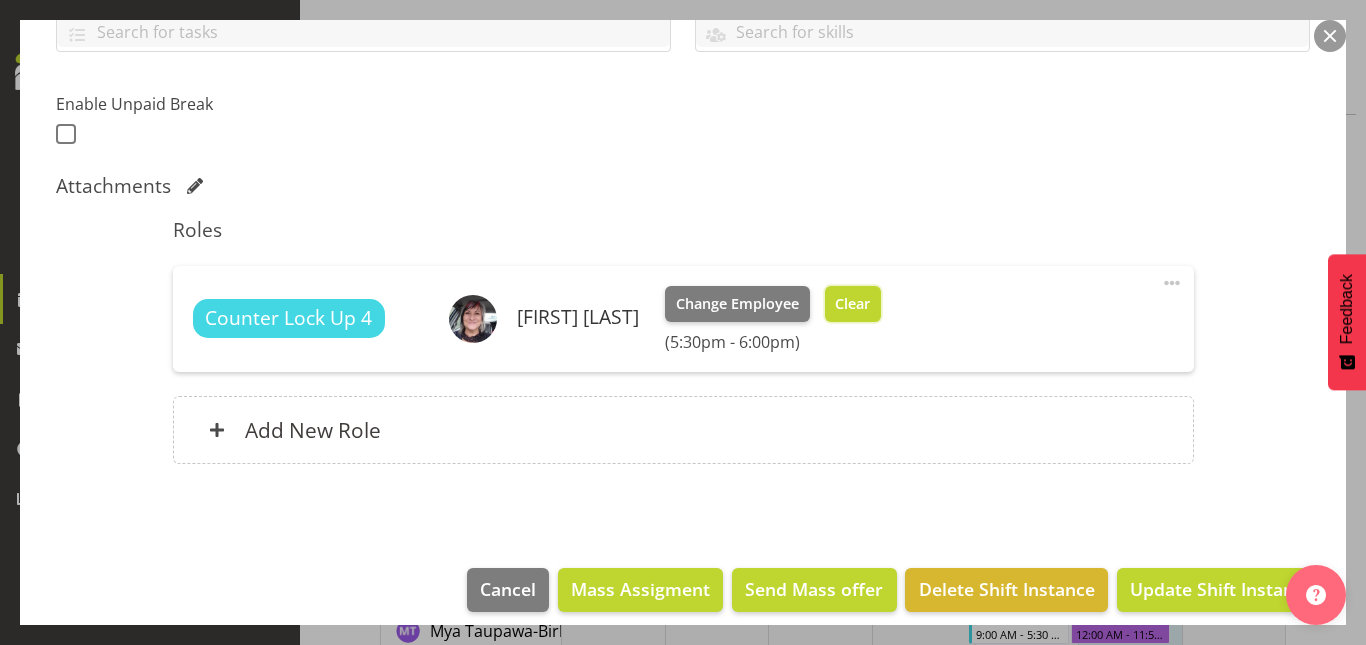 click on "Clear" at bounding box center [852, 304] 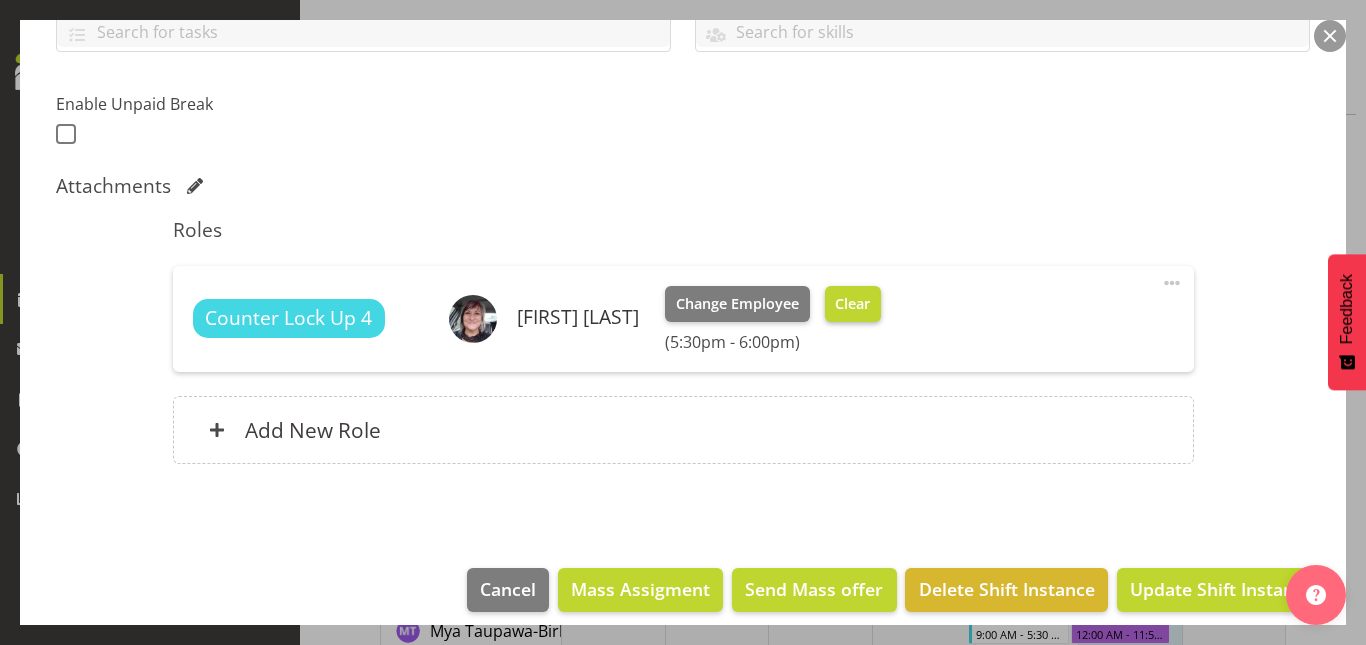 scroll, scrollTop: 471, scrollLeft: 0, axis: vertical 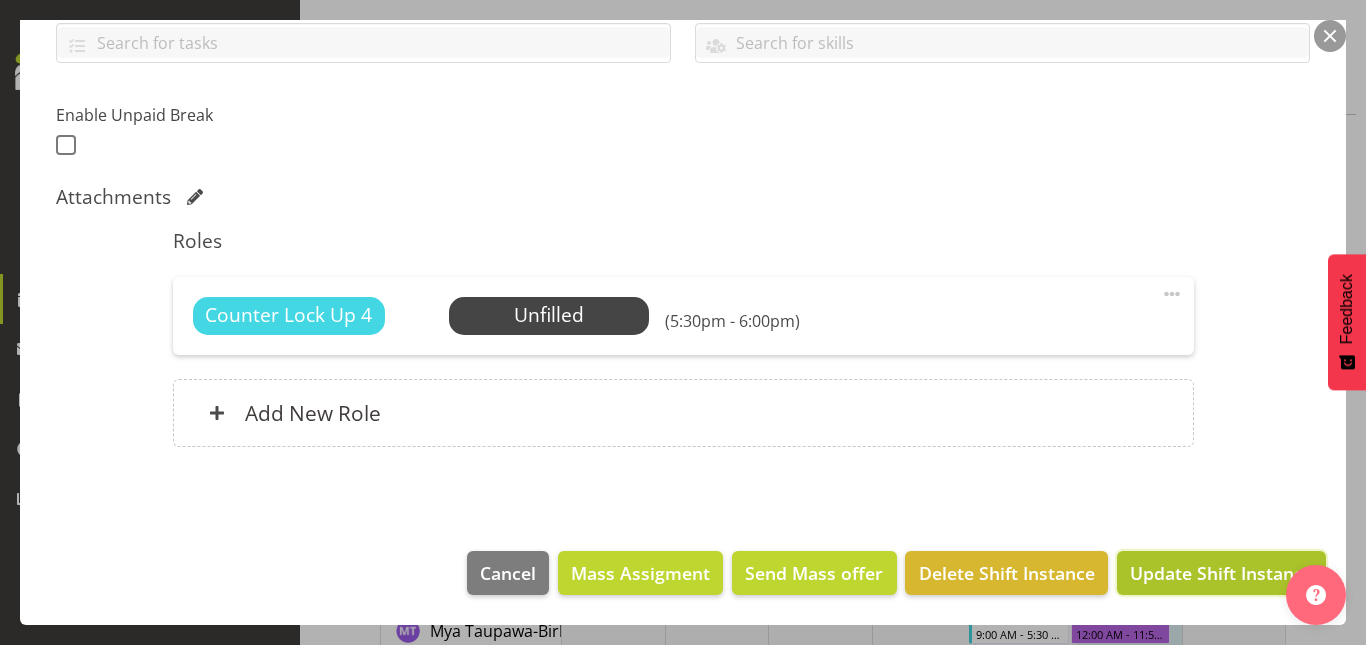 click on "Update Shift Instance" at bounding box center (1221, 573) 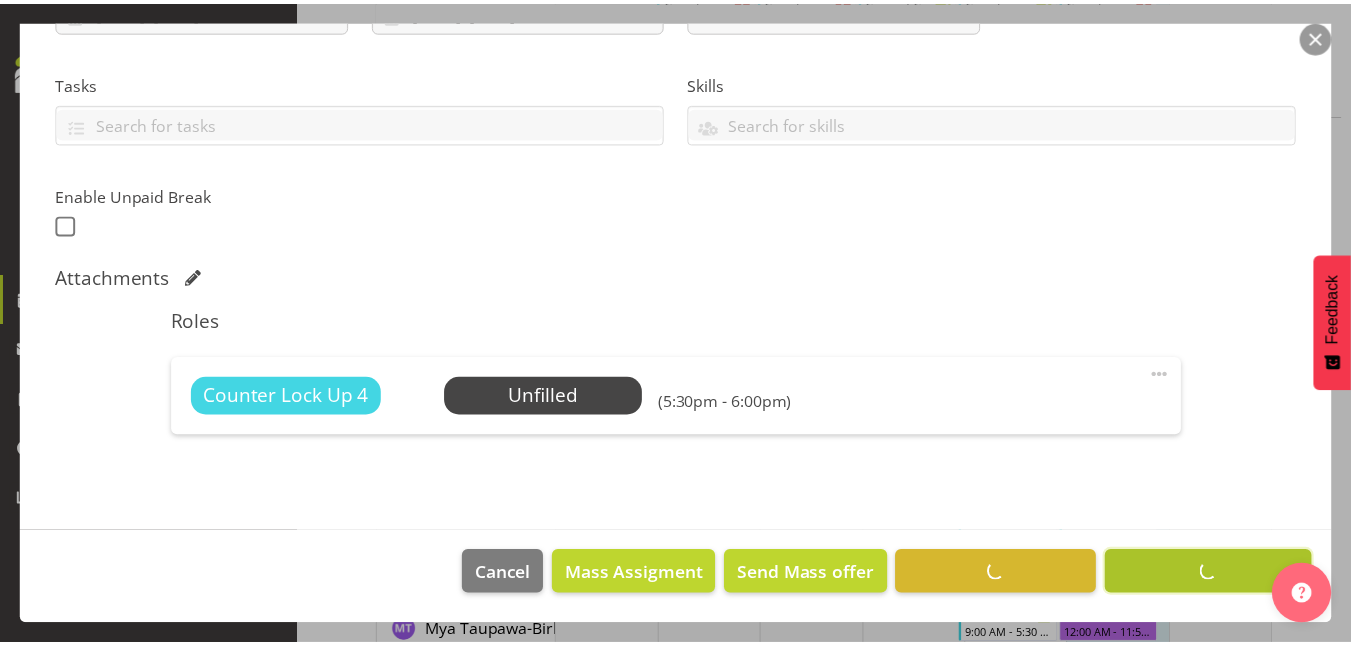 scroll, scrollTop: 391, scrollLeft: 0, axis: vertical 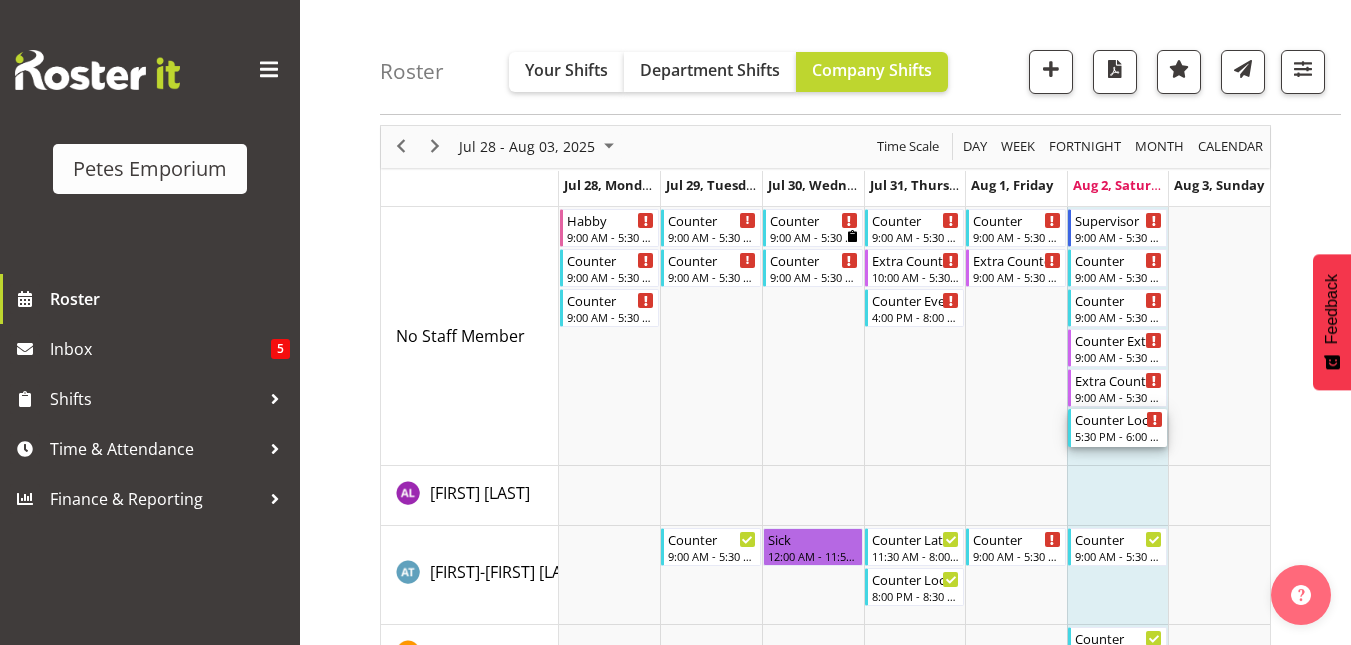 click on "Counter Lock Up" at bounding box center [1119, 419] 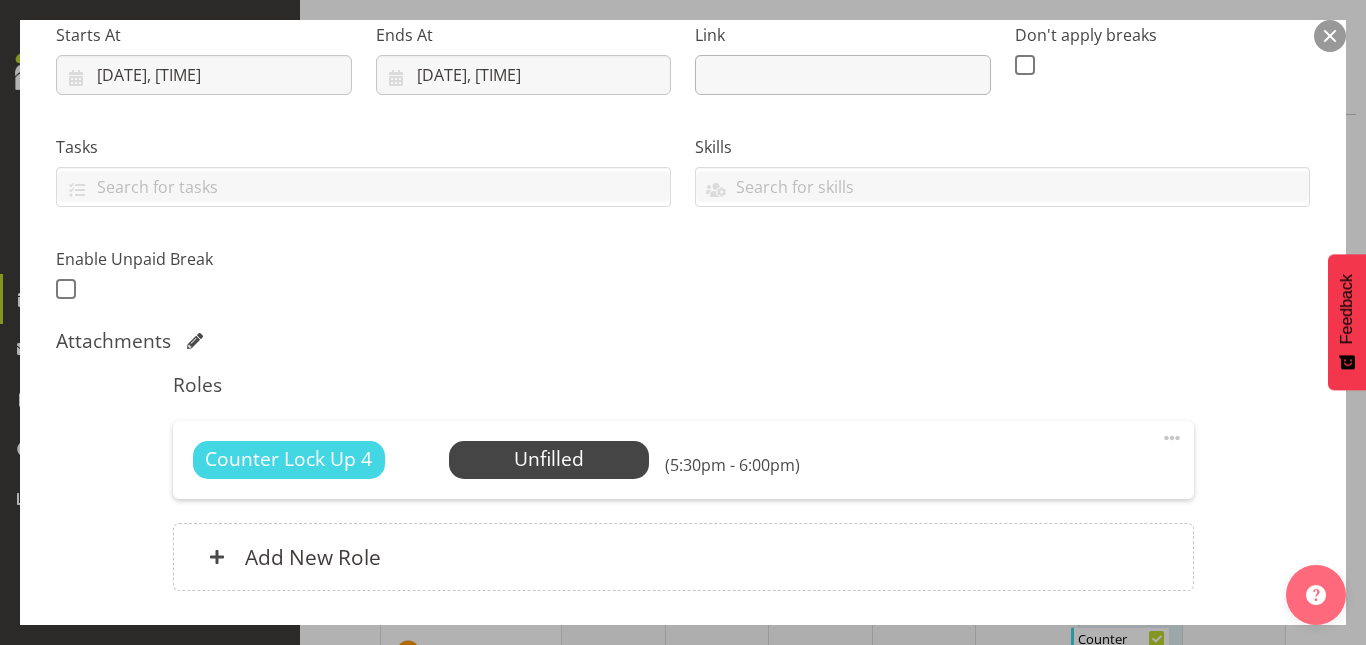 scroll, scrollTop: 328, scrollLeft: 0, axis: vertical 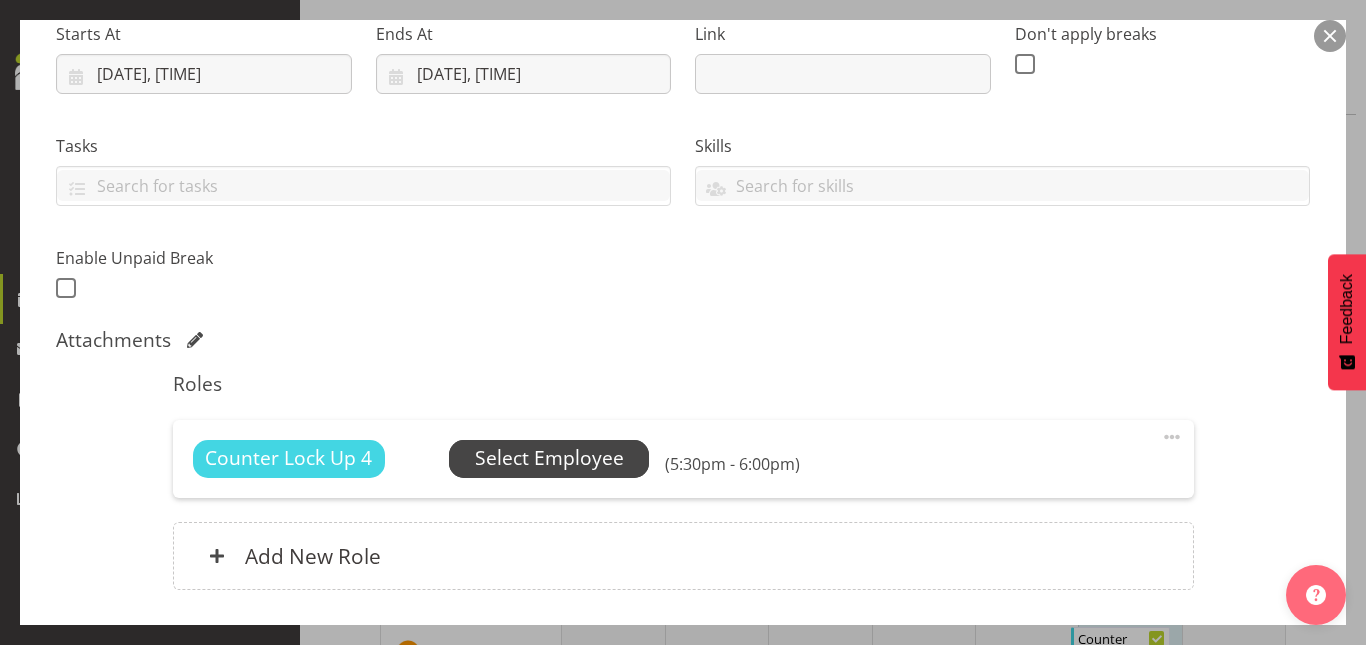 click on "Select Employee" at bounding box center (549, 458) 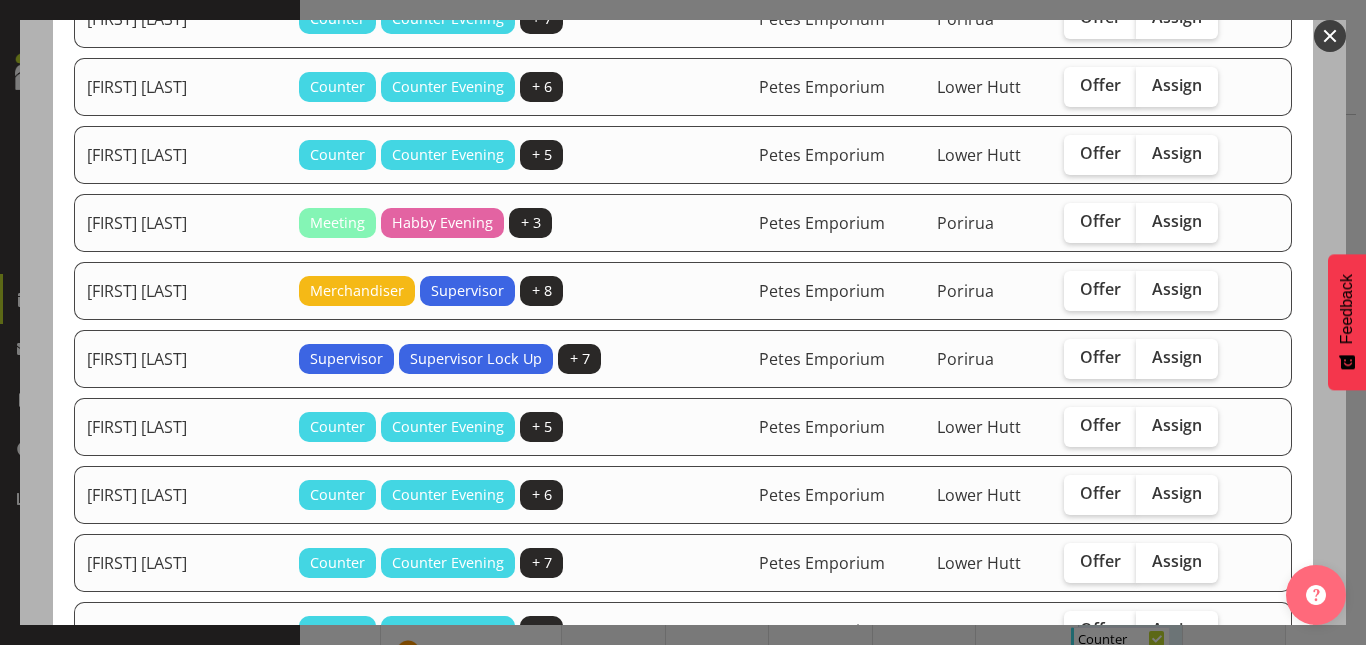 scroll, scrollTop: 637, scrollLeft: 0, axis: vertical 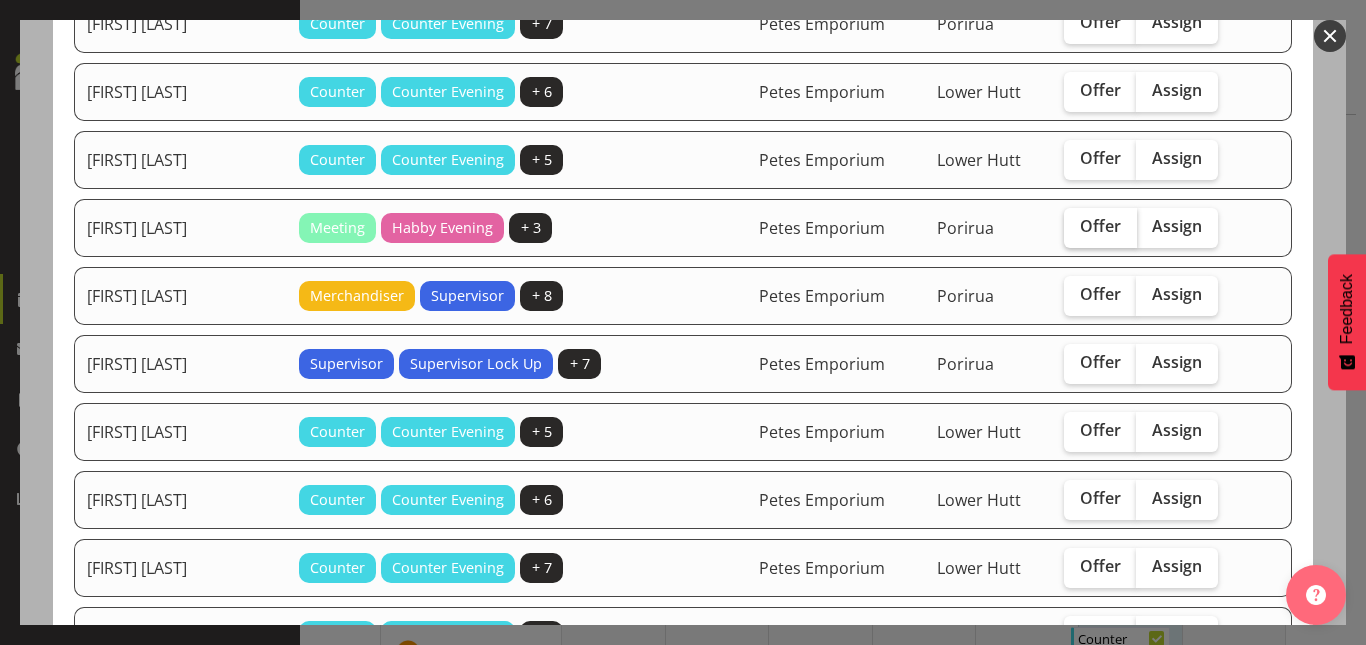 click on "Offer" at bounding box center [1100, 226] 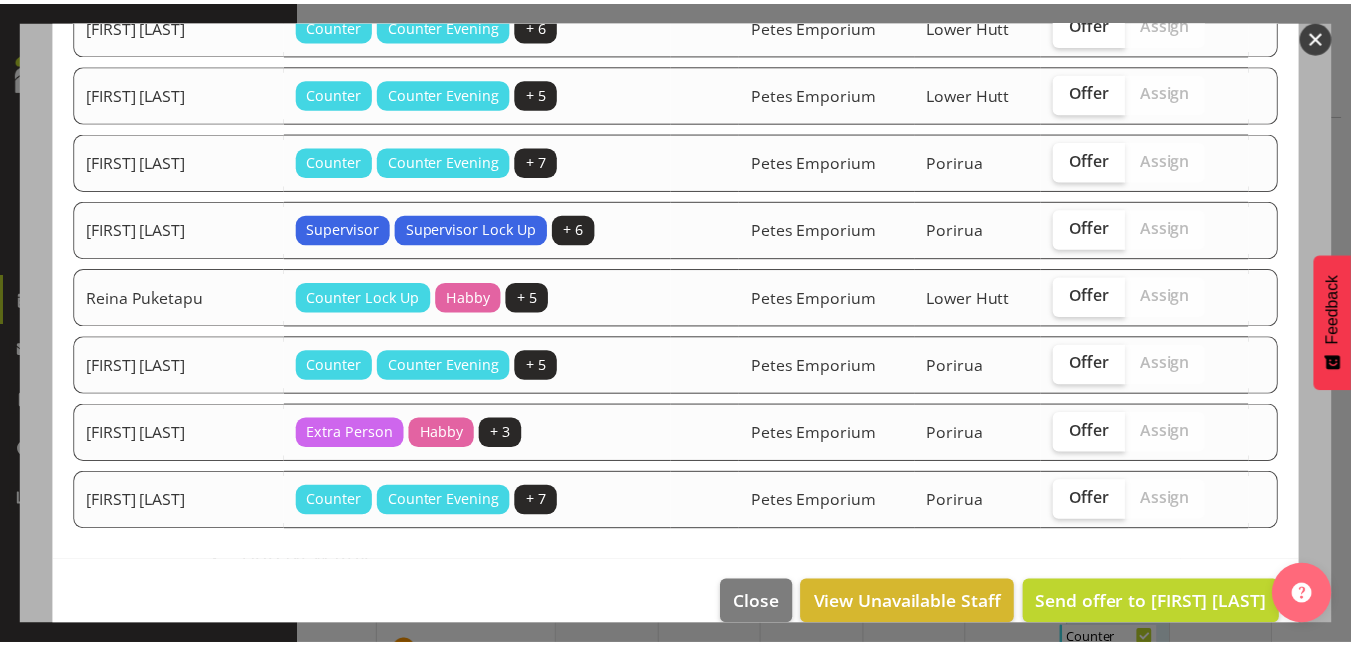 scroll, scrollTop: 1278, scrollLeft: 0, axis: vertical 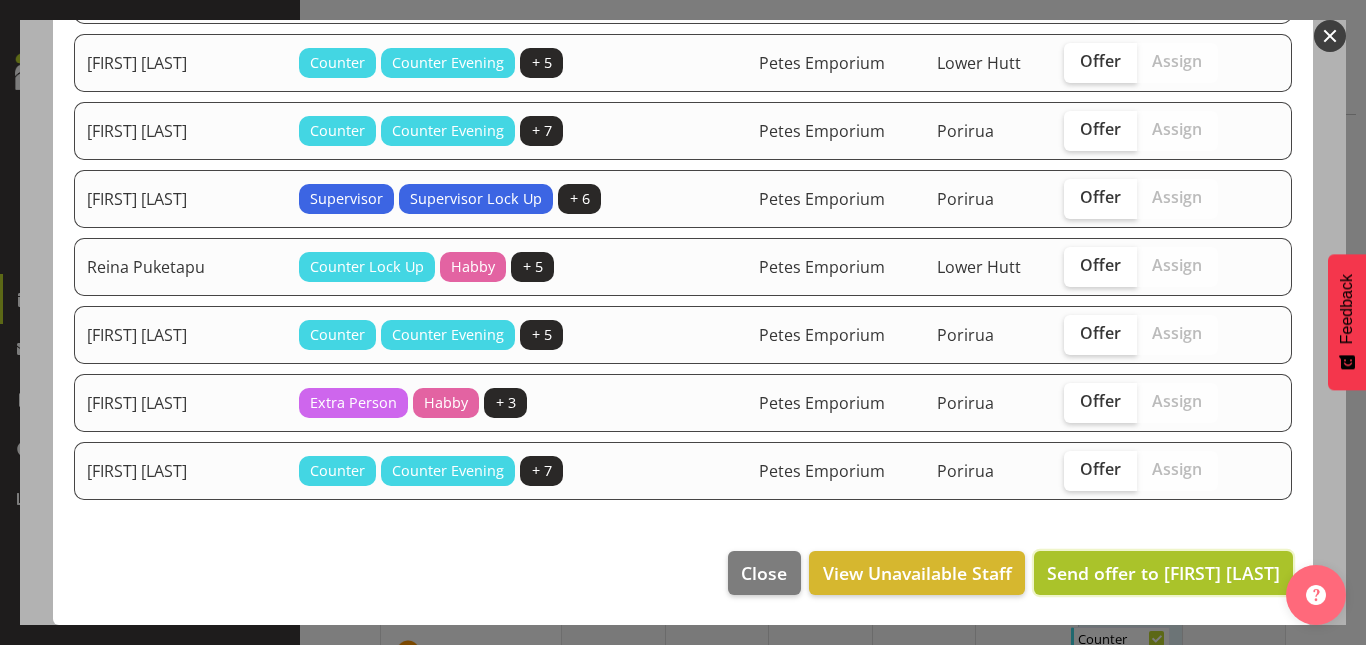 click on "Send offer to Gillian Byford" at bounding box center [1163, 573] 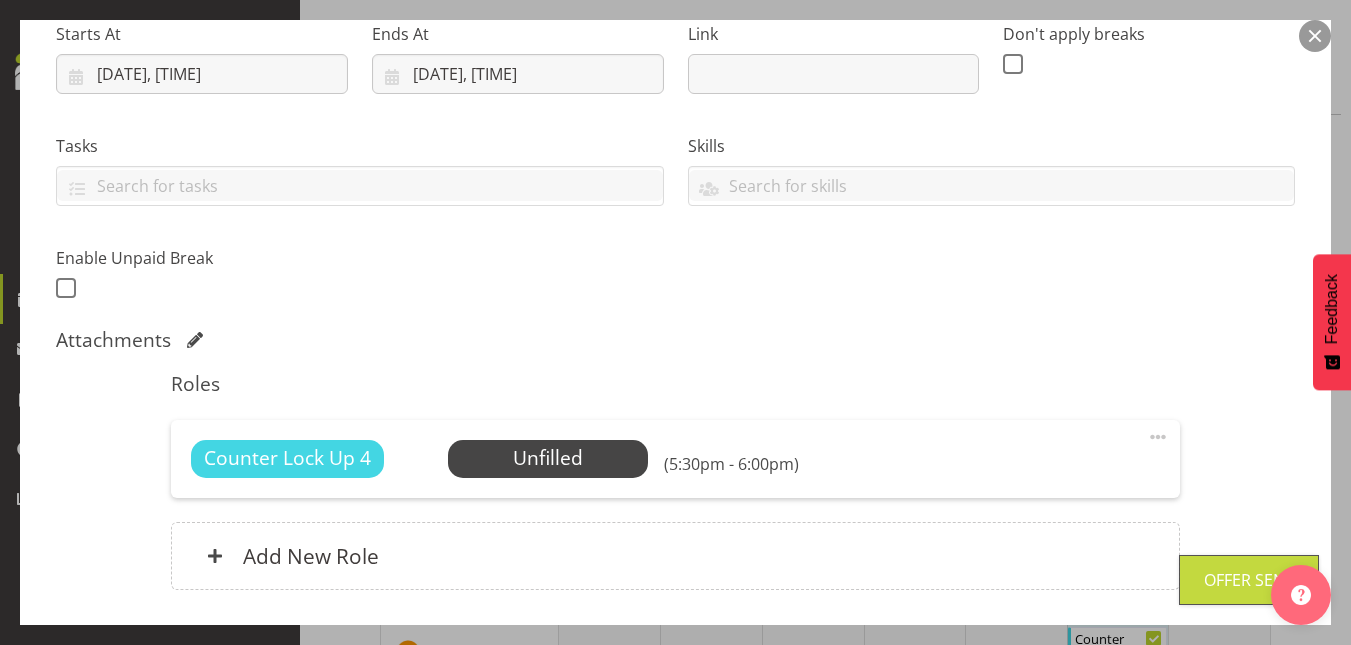 click at bounding box center (1315, 36) 